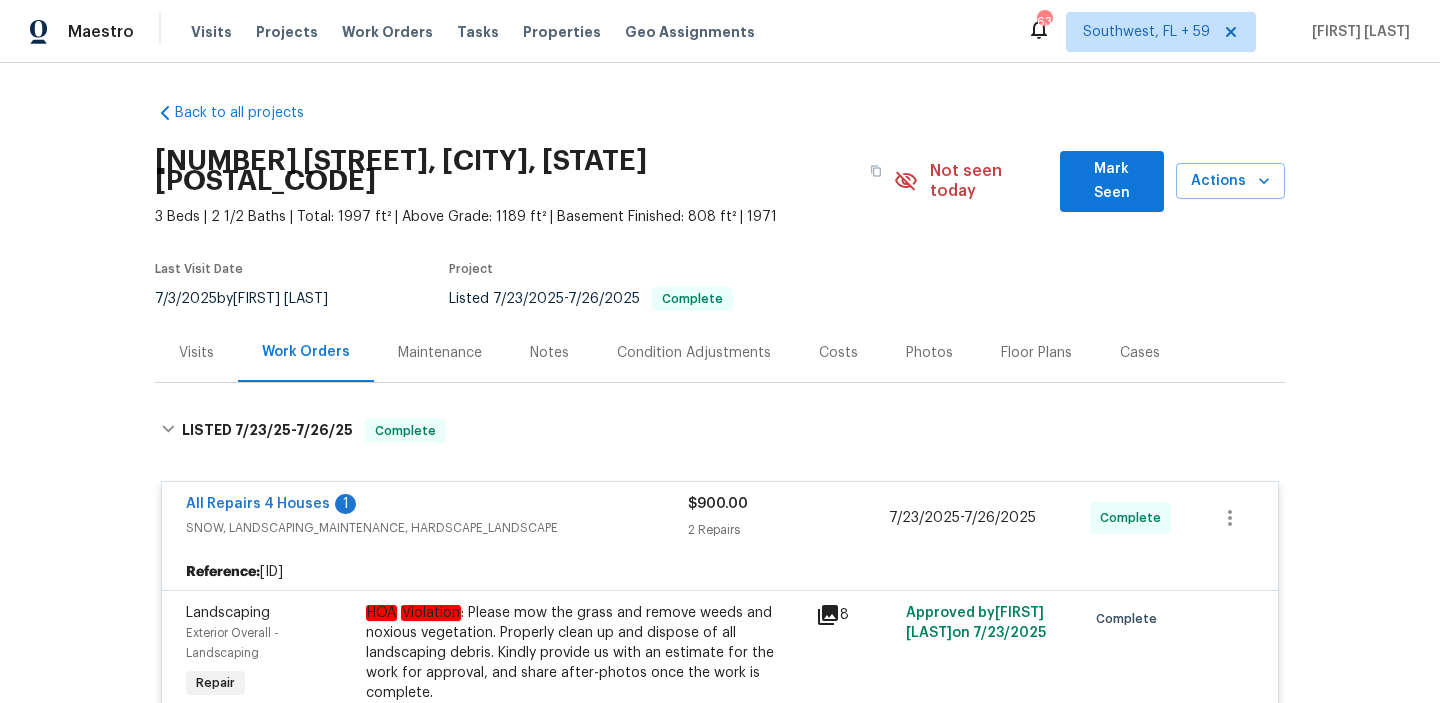 scroll, scrollTop: 0, scrollLeft: 0, axis: both 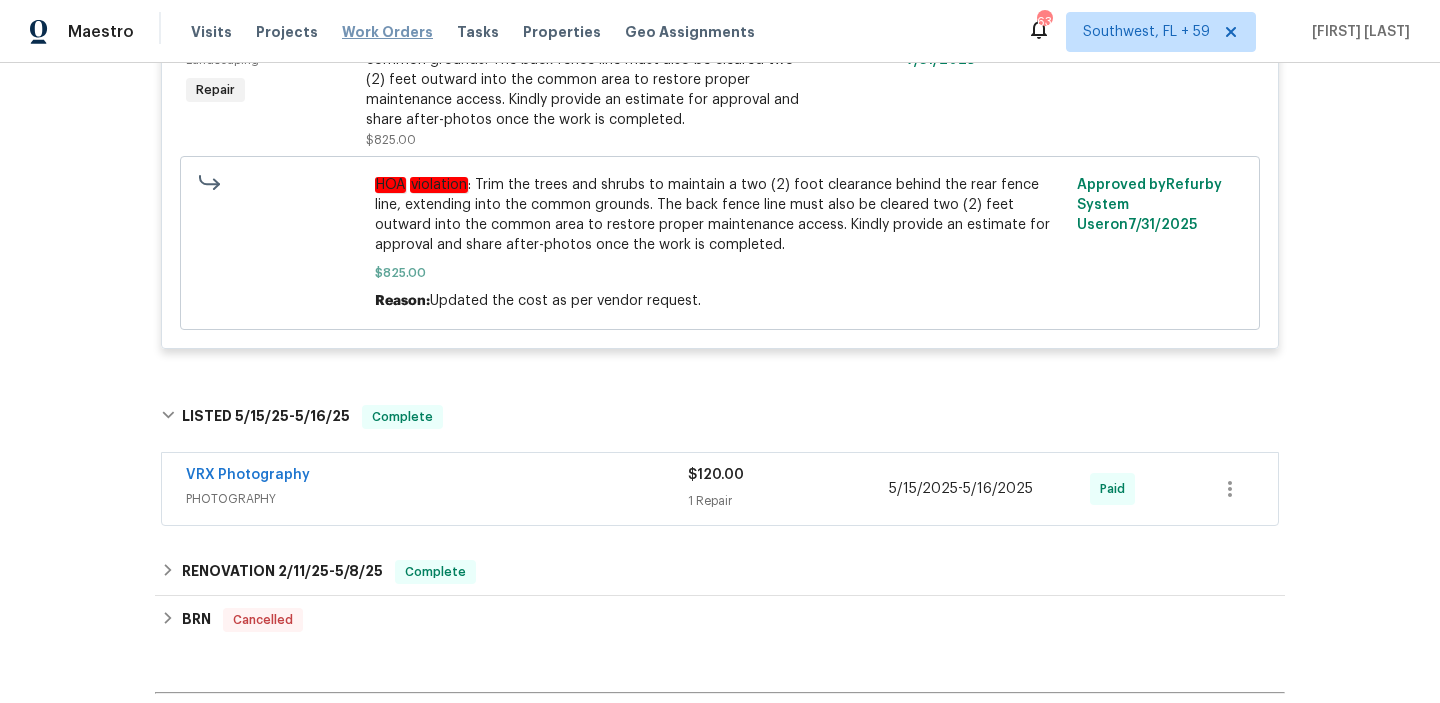click on "Work Orders" at bounding box center [387, 32] 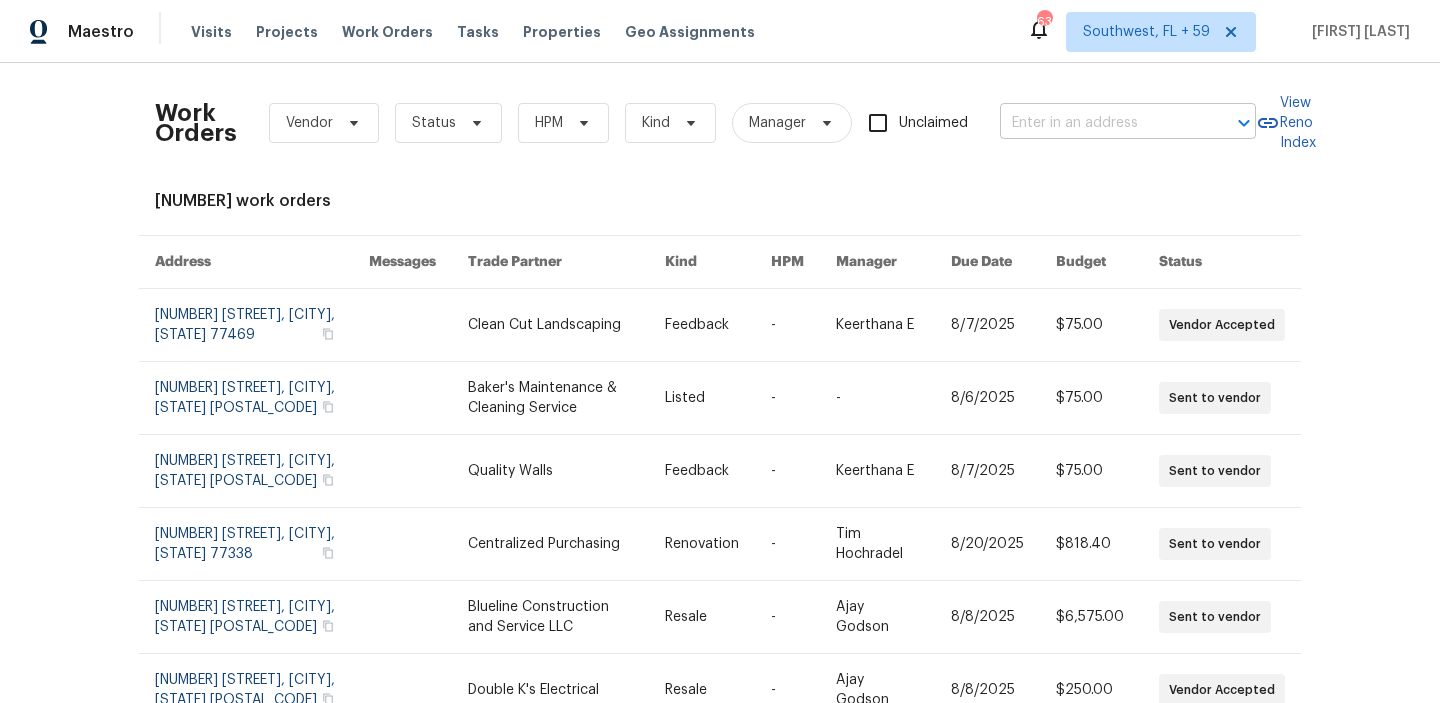 click at bounding box center [1100, 123] 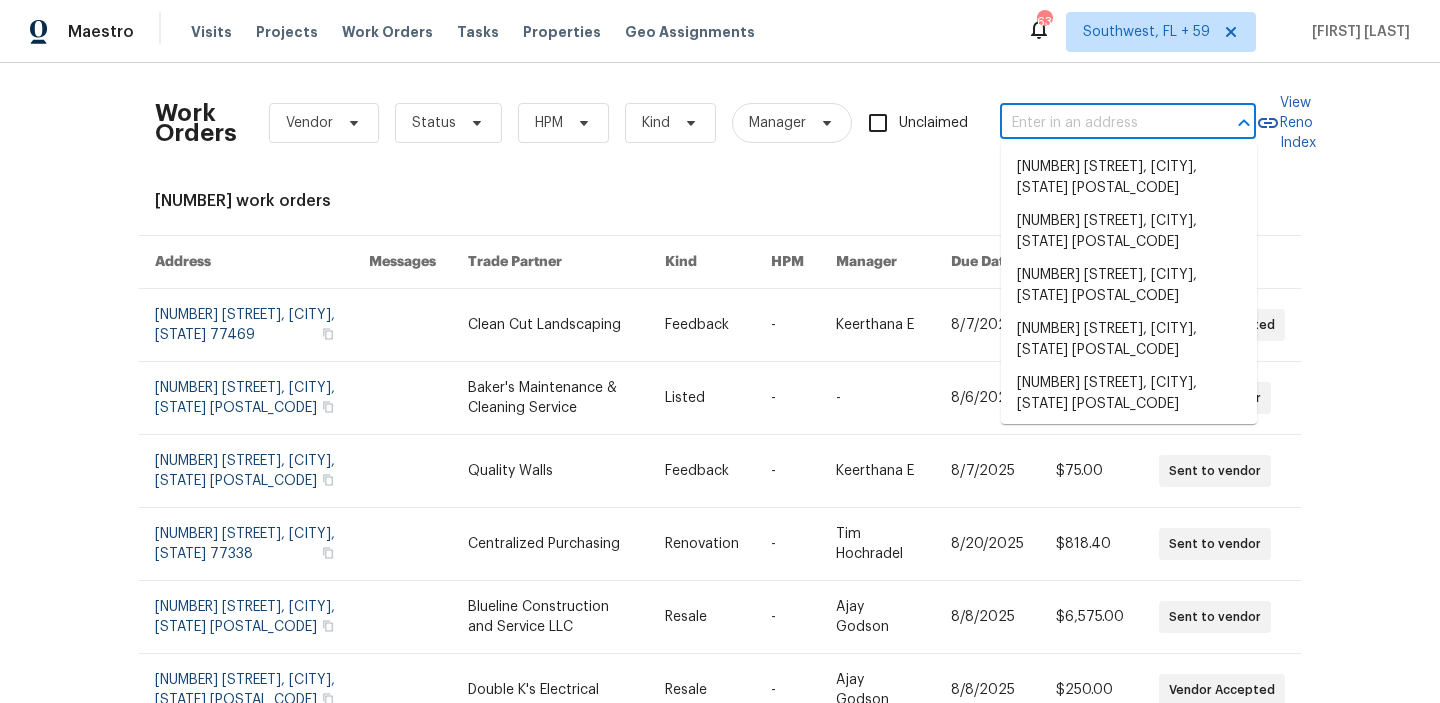 paste on "[NUMBER] [STREET], [CITY], [STATE] [POSTAL_CODE]" 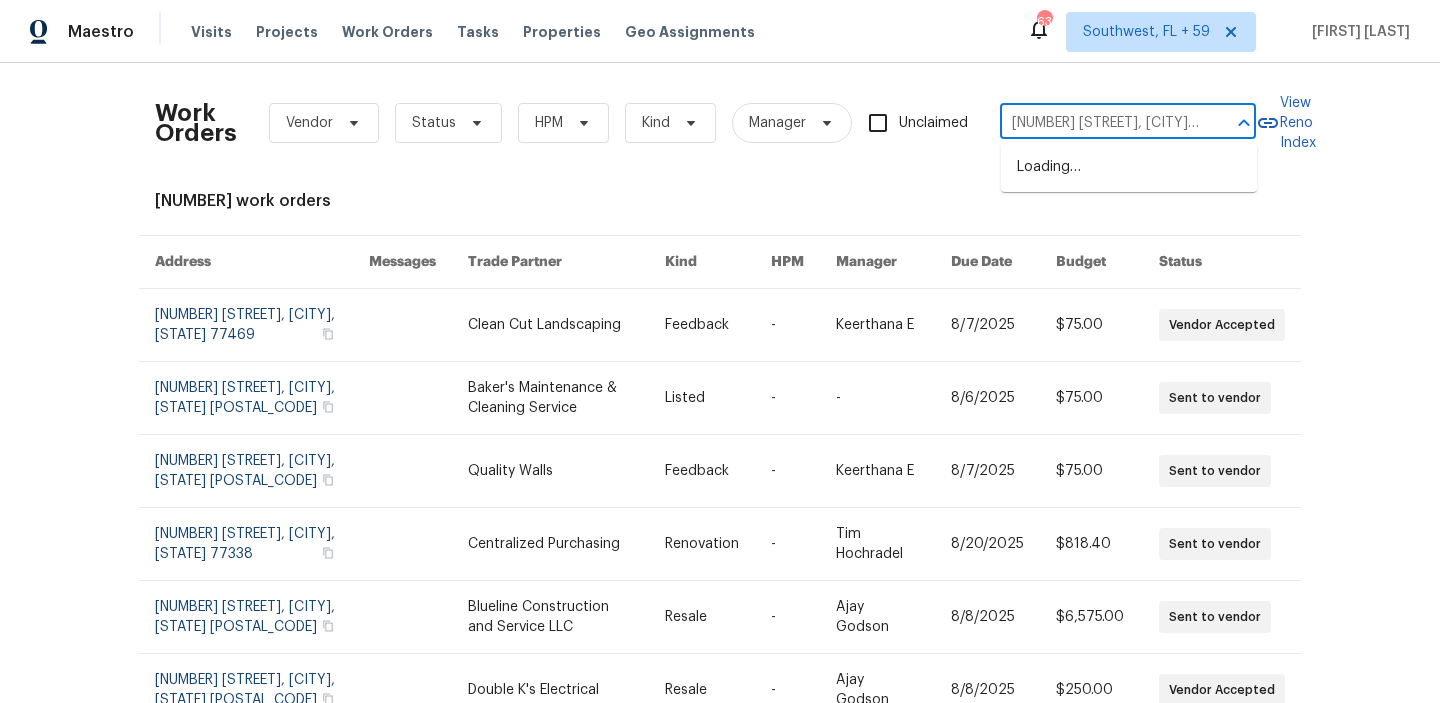 scroll, scrollTop: 0, scrollLeft: 76, axis: horizontal 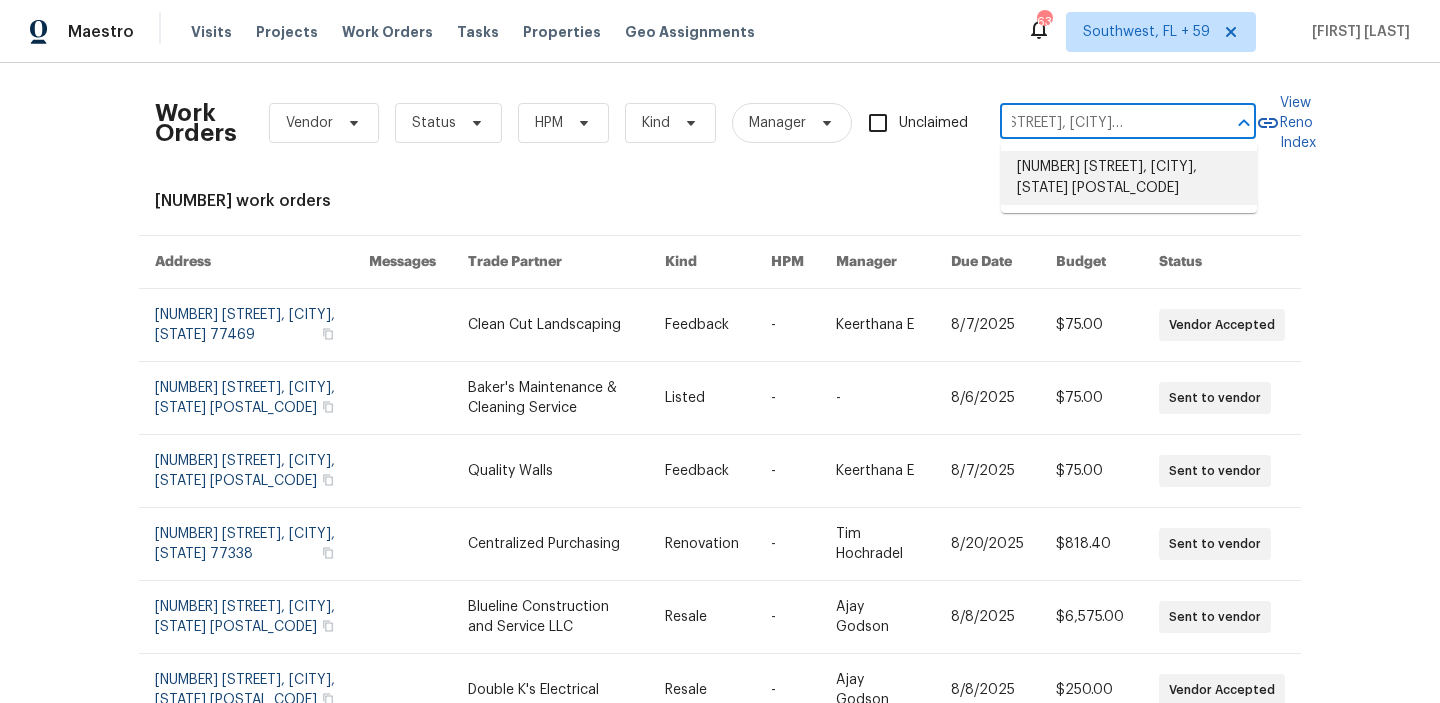 click on "[NUMBER] [STREET], [CITY], [STATE] [POSTAL_CODE]" at bounding box center (1129, 178) 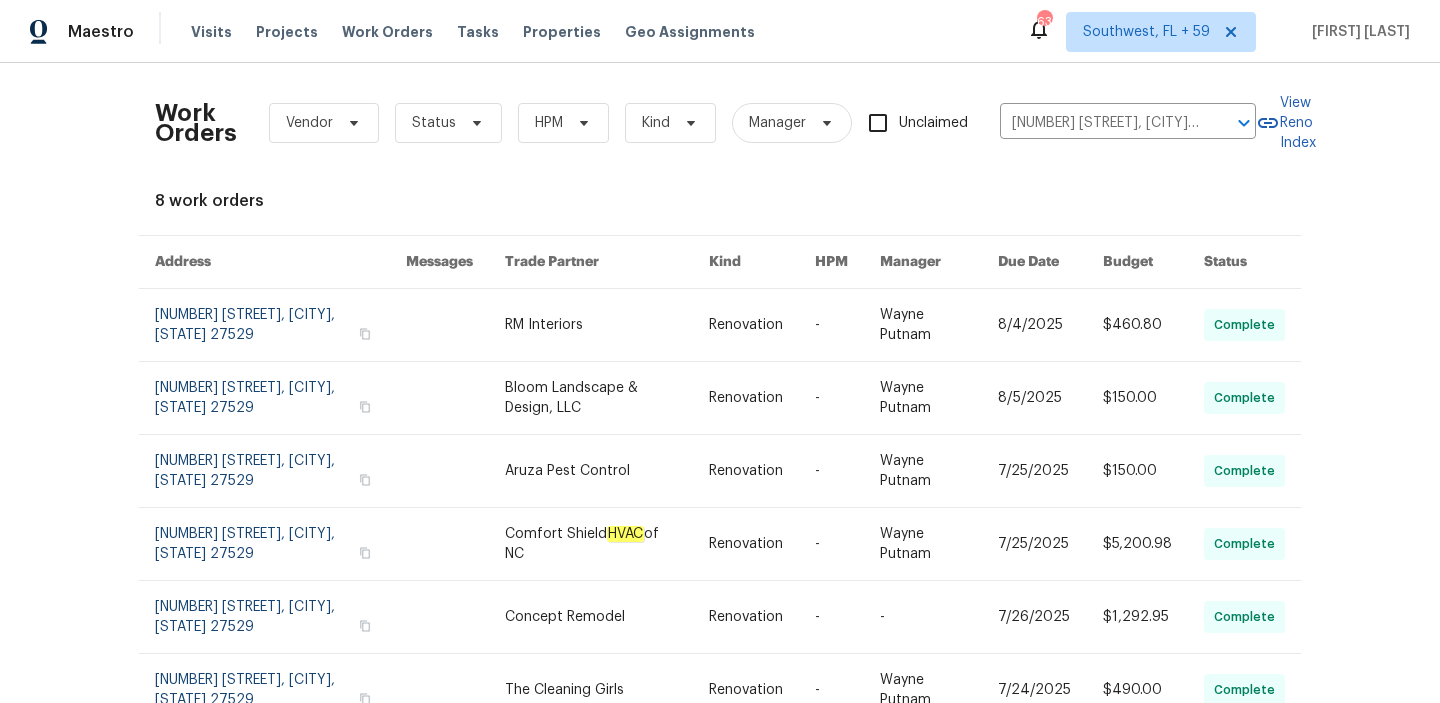 click at bounding box center (1050, 325) 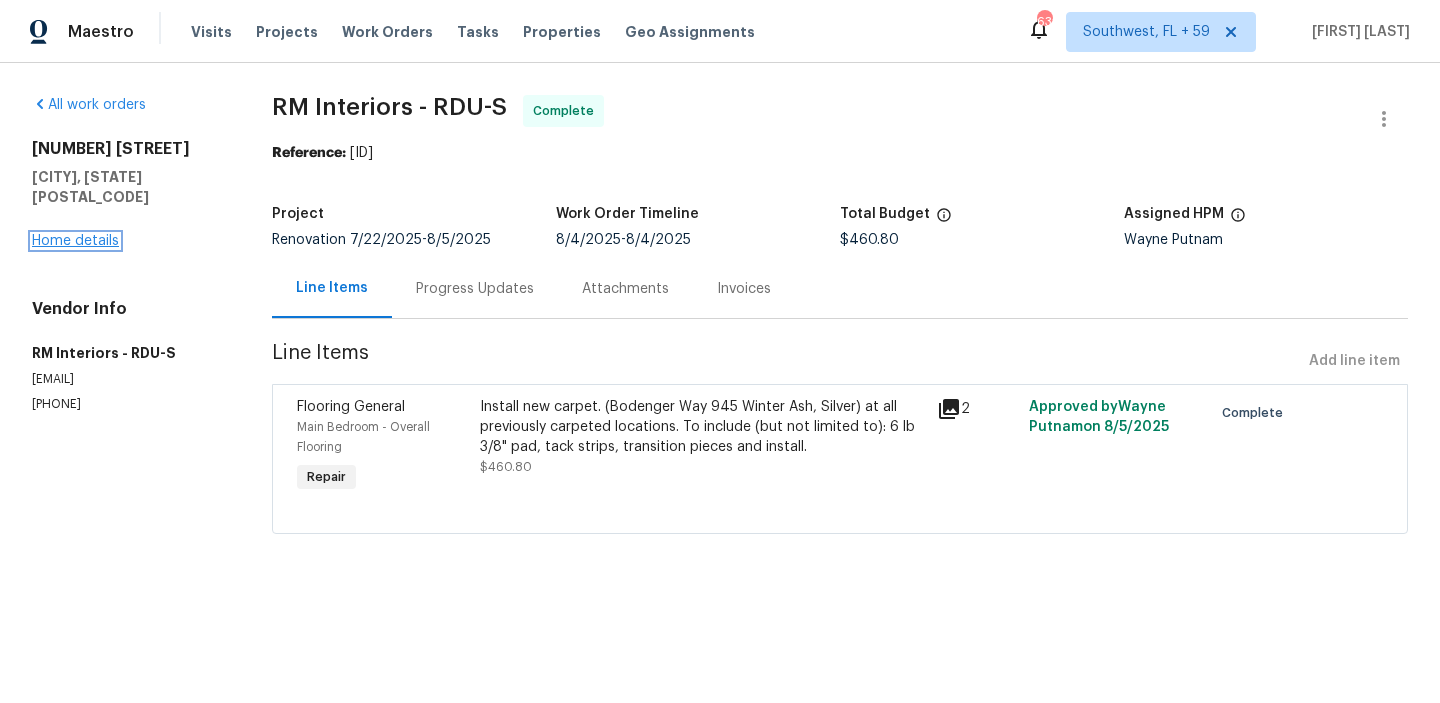 click on "Home details" at bounding box center (75, 241) 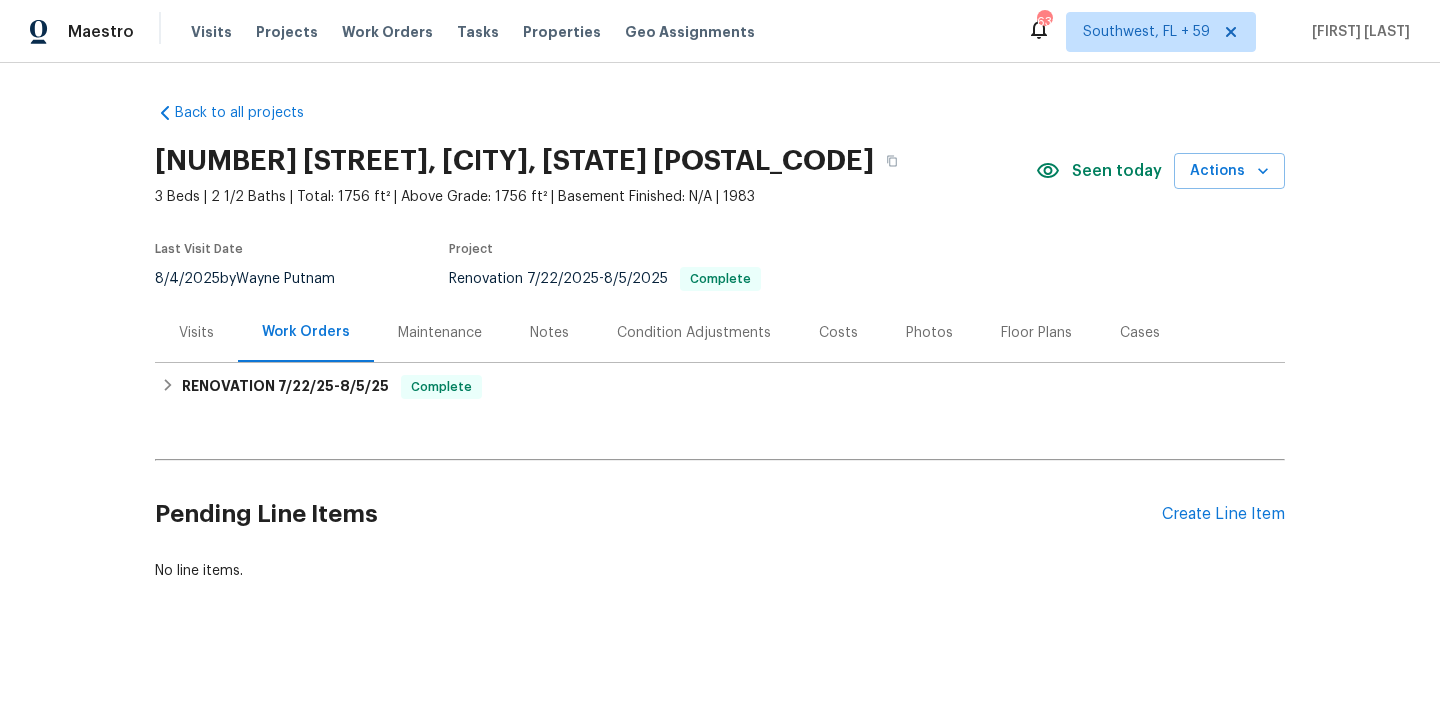click on "Visits" at bounding box center (196, 332) 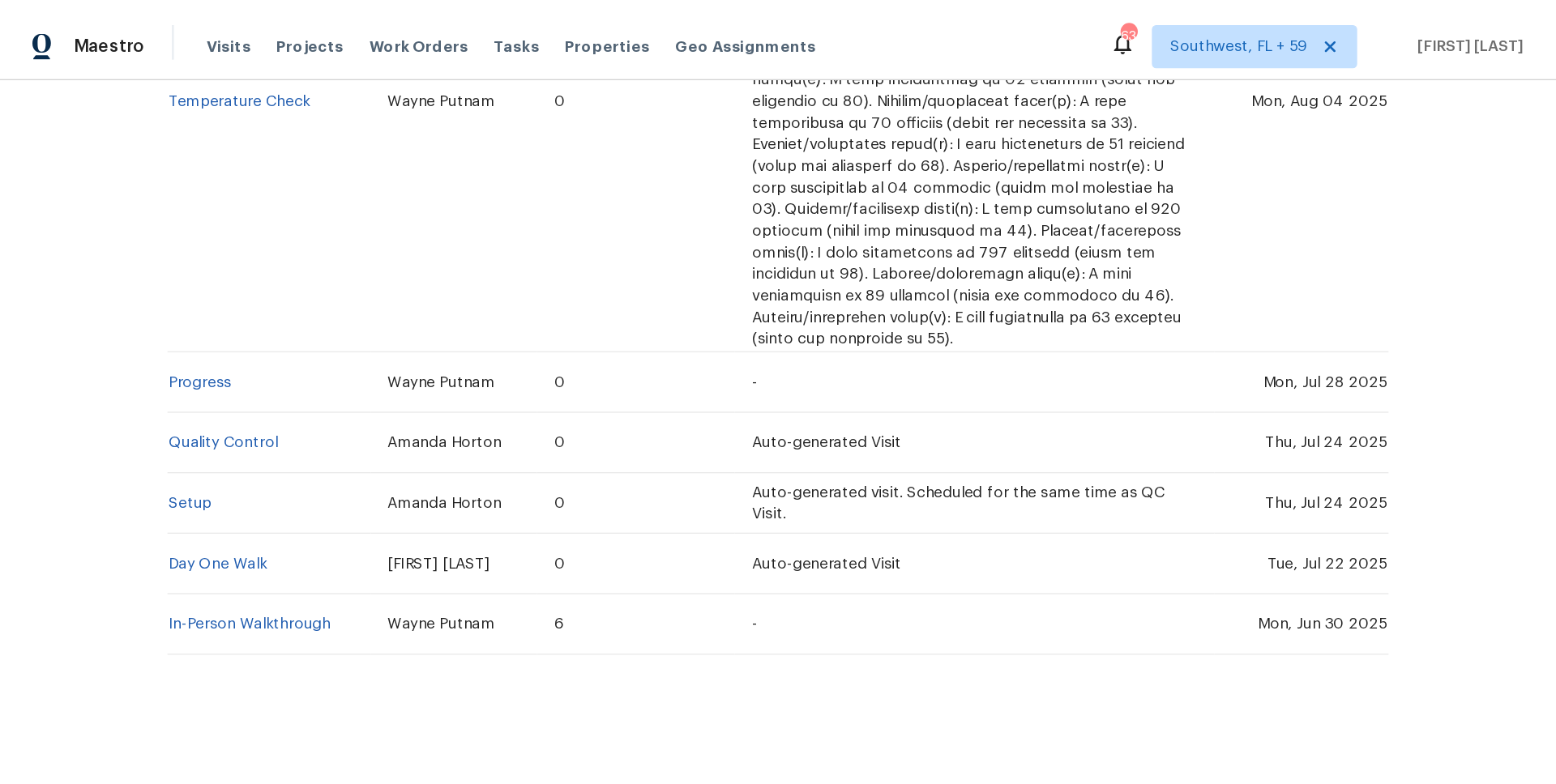 scroll, scrollTop: 584, scrollLeft: 0, axis: vertical 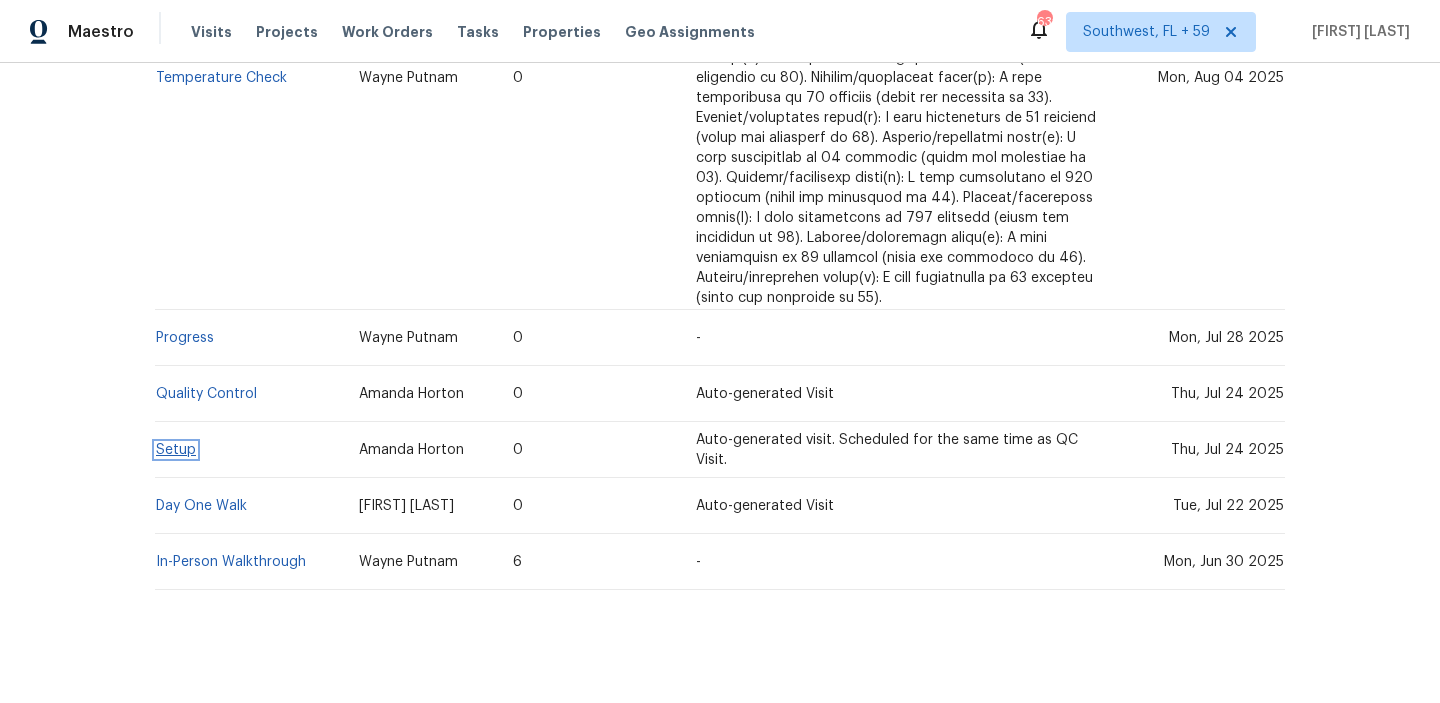 click on "Setup" at bounding box center [176, 450] 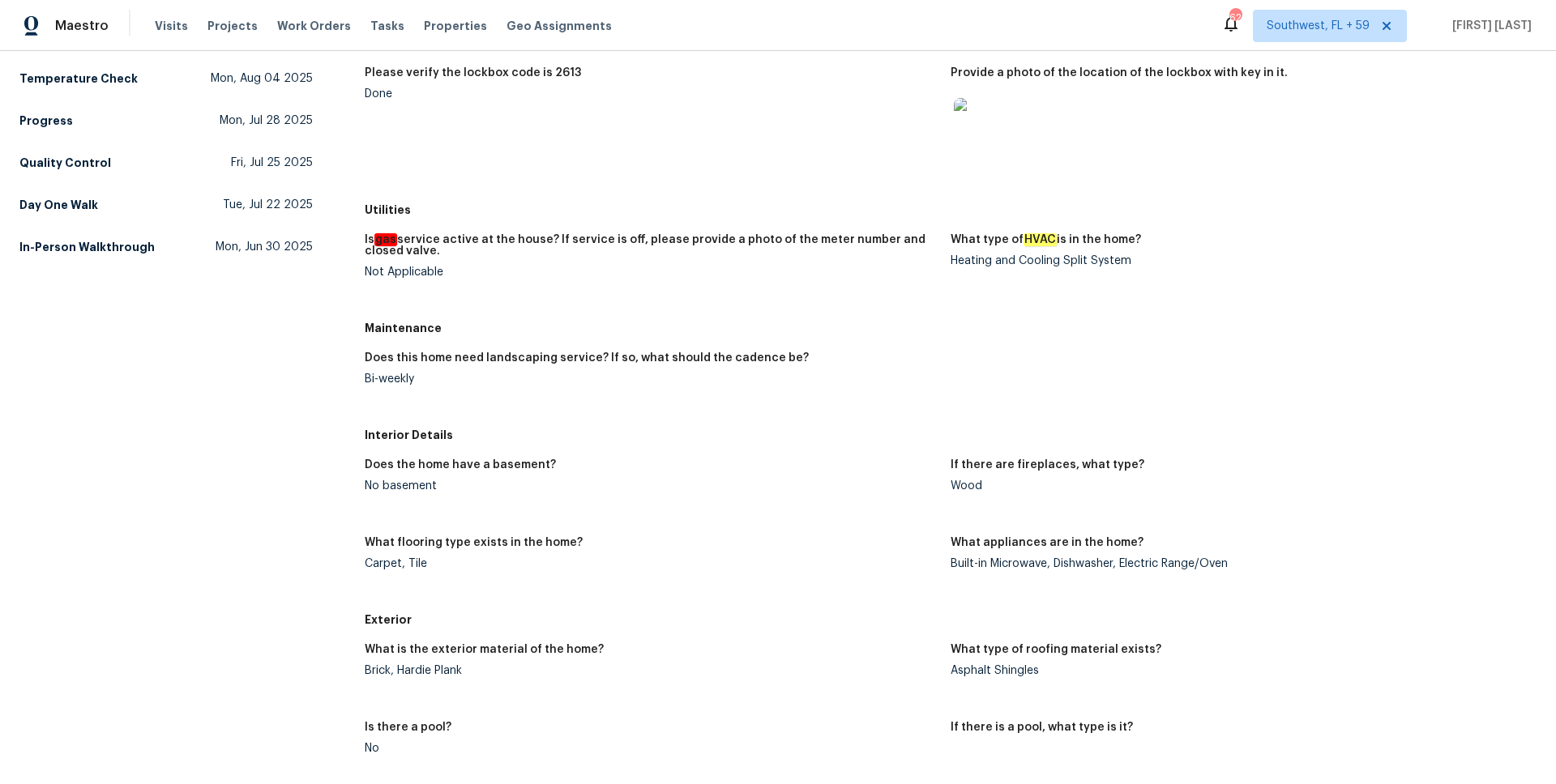 scroll, scrollTop: 327, scrollLeft: 0, axis: vertical 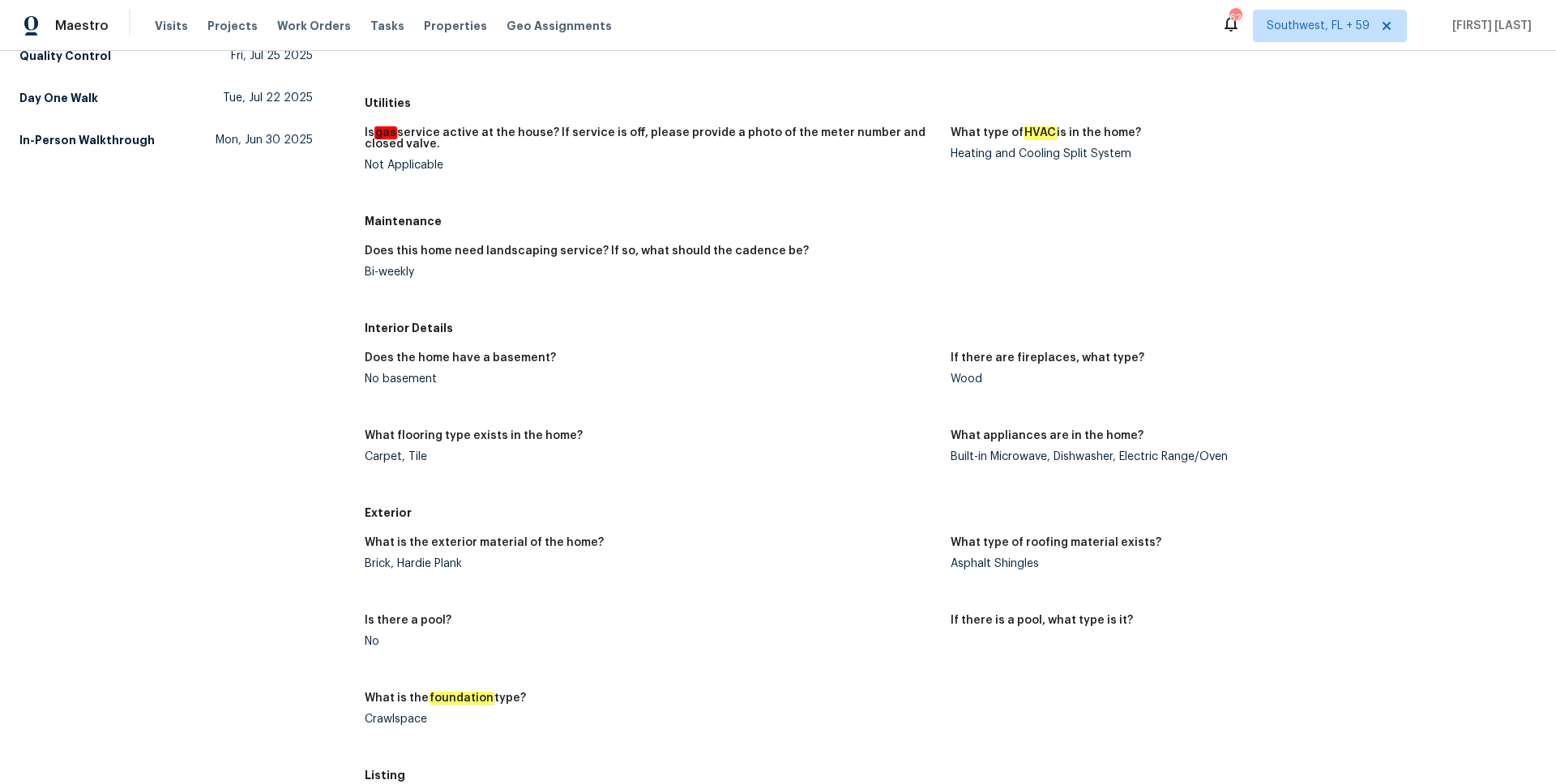 click on "What flooring type exists in the home? Carpet, Tile" at bounding box center [657, 459] 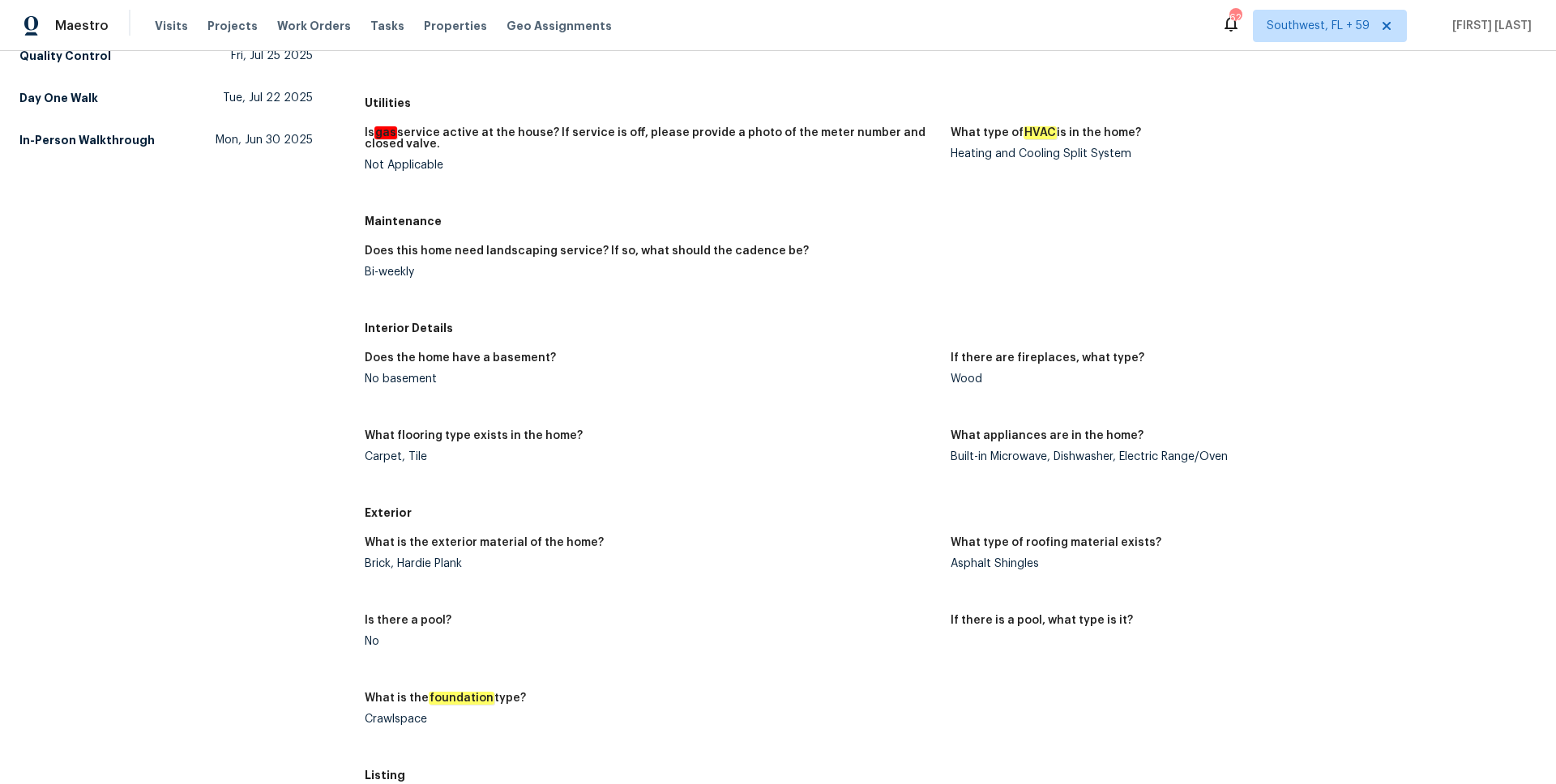 click on "Brick, Hardie Plank" at bounding box center [651, 564] 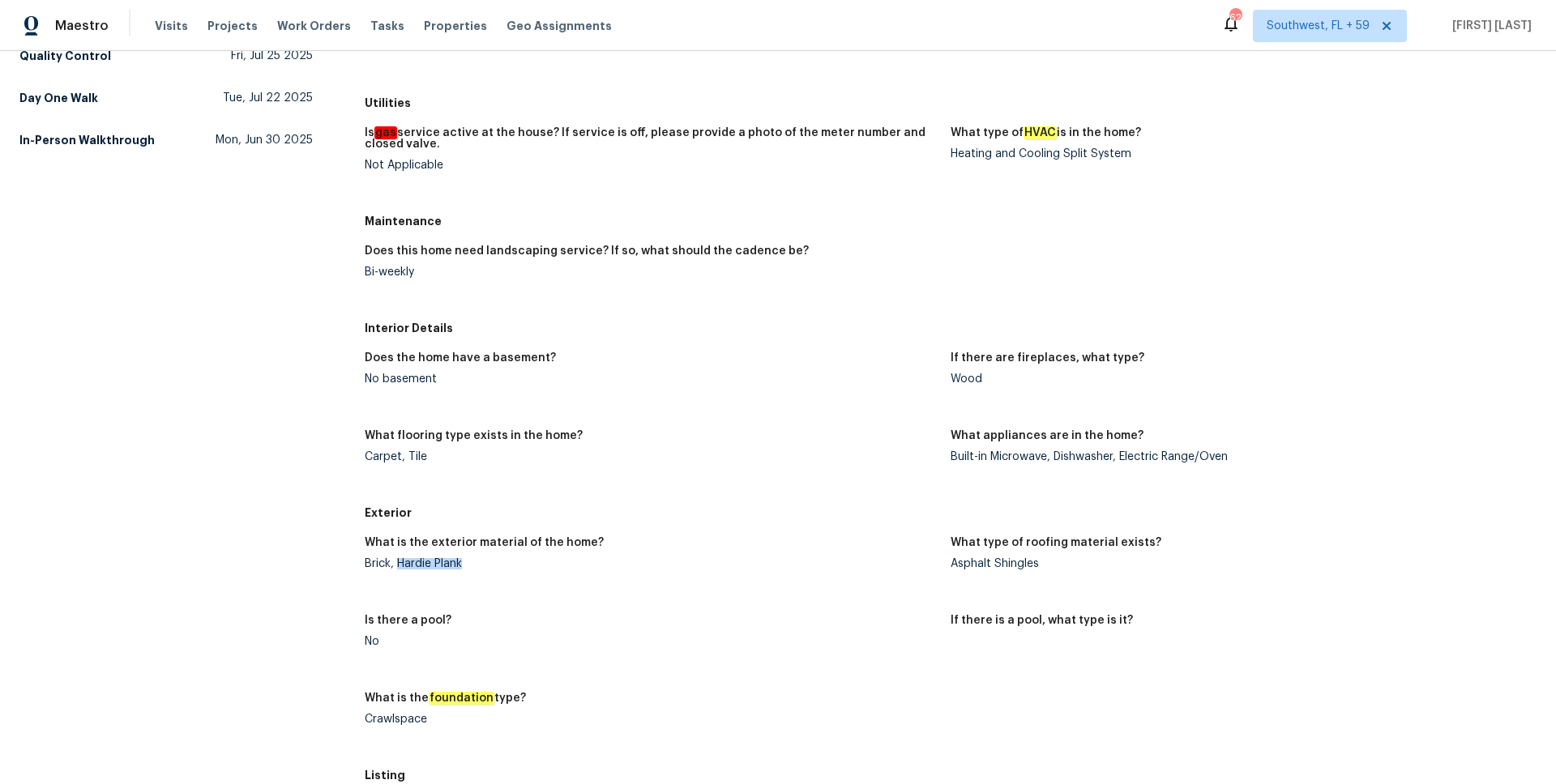 click on "Brick, Hardie Plank" at bounding box center [651, 564] 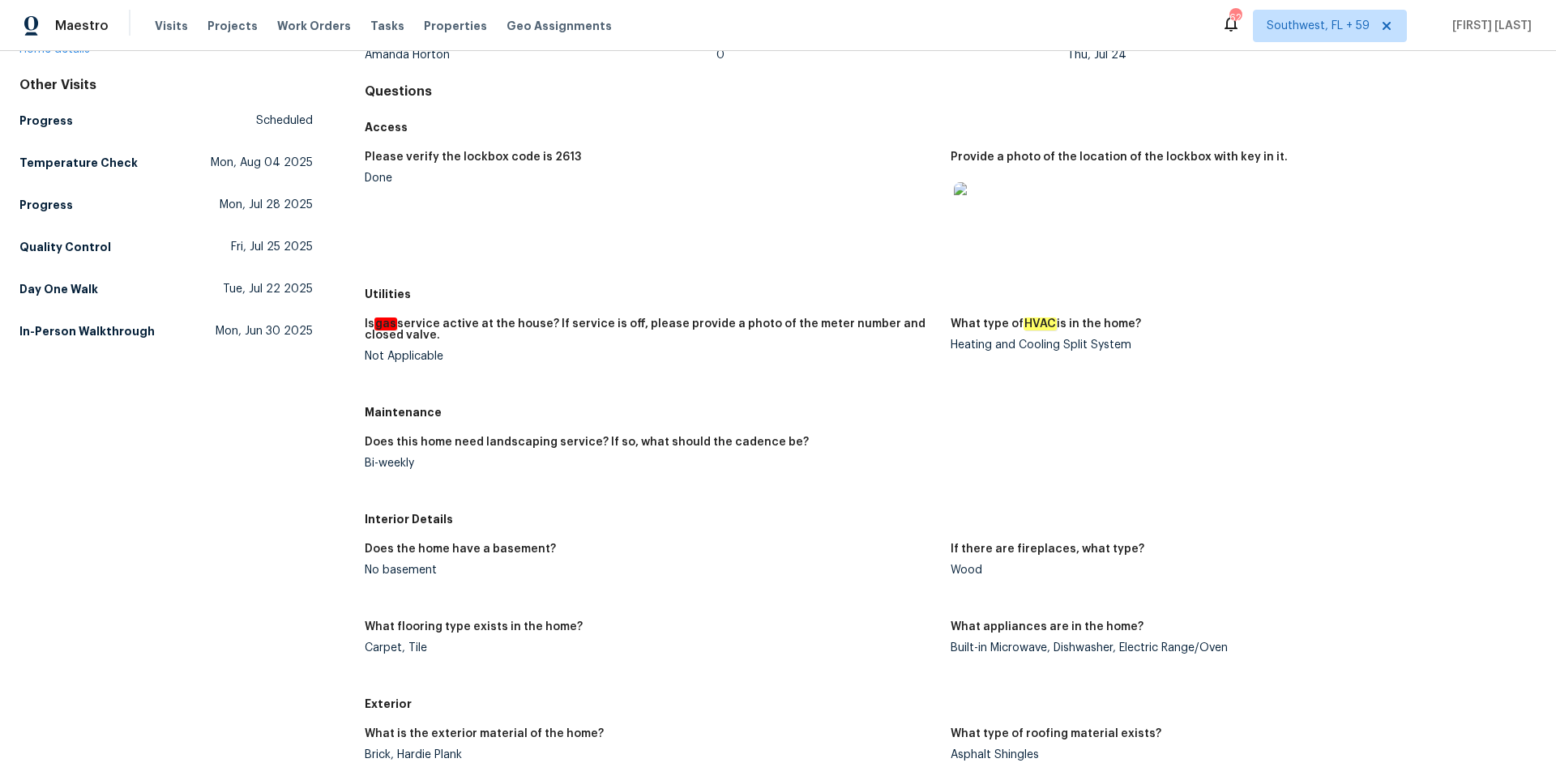 scroll, scrollTop: 126, scrollLeft: 0, axis: vertical 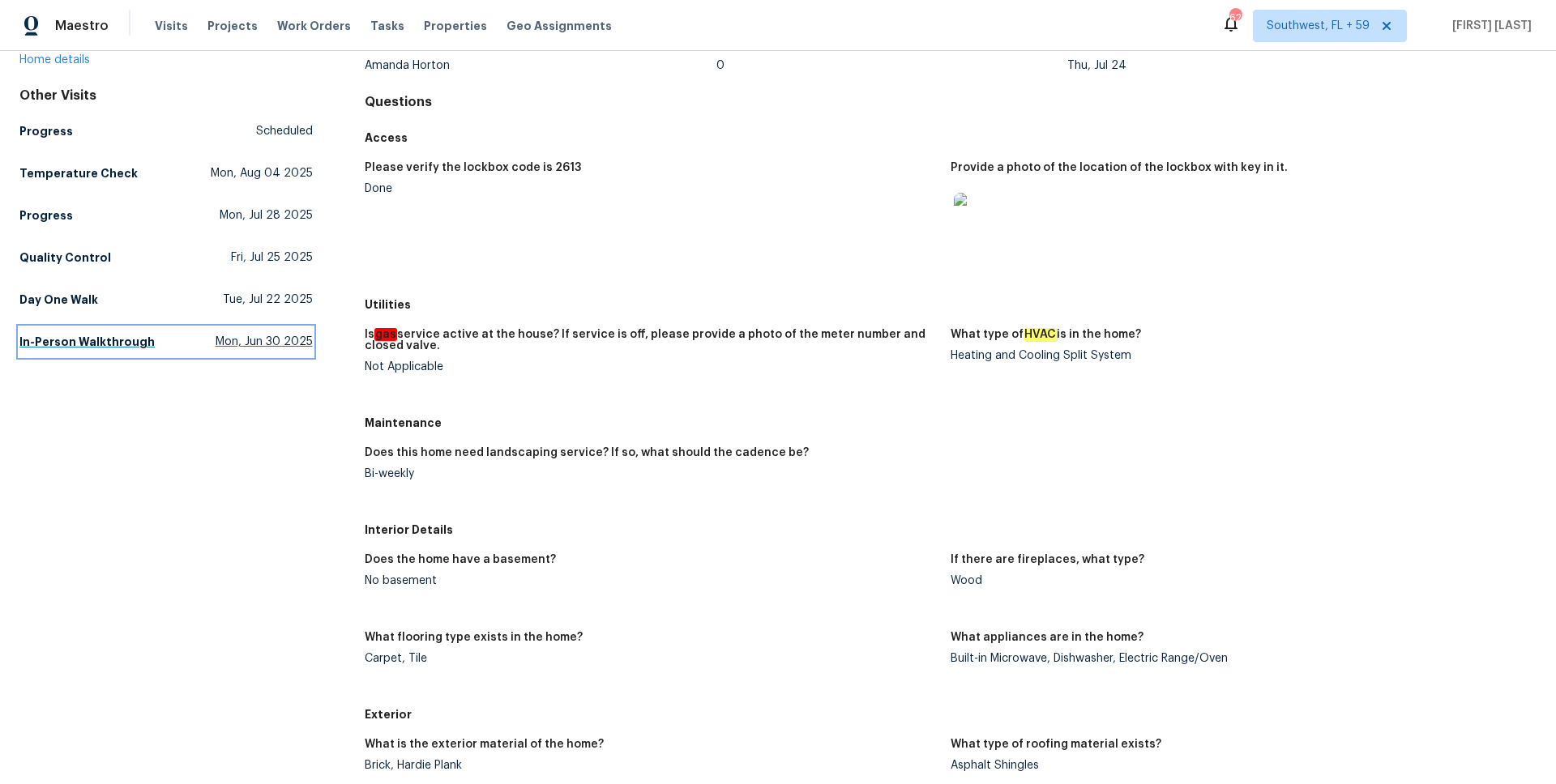 click on "In-Person Walkthrough" at bounding box center [87, 342] 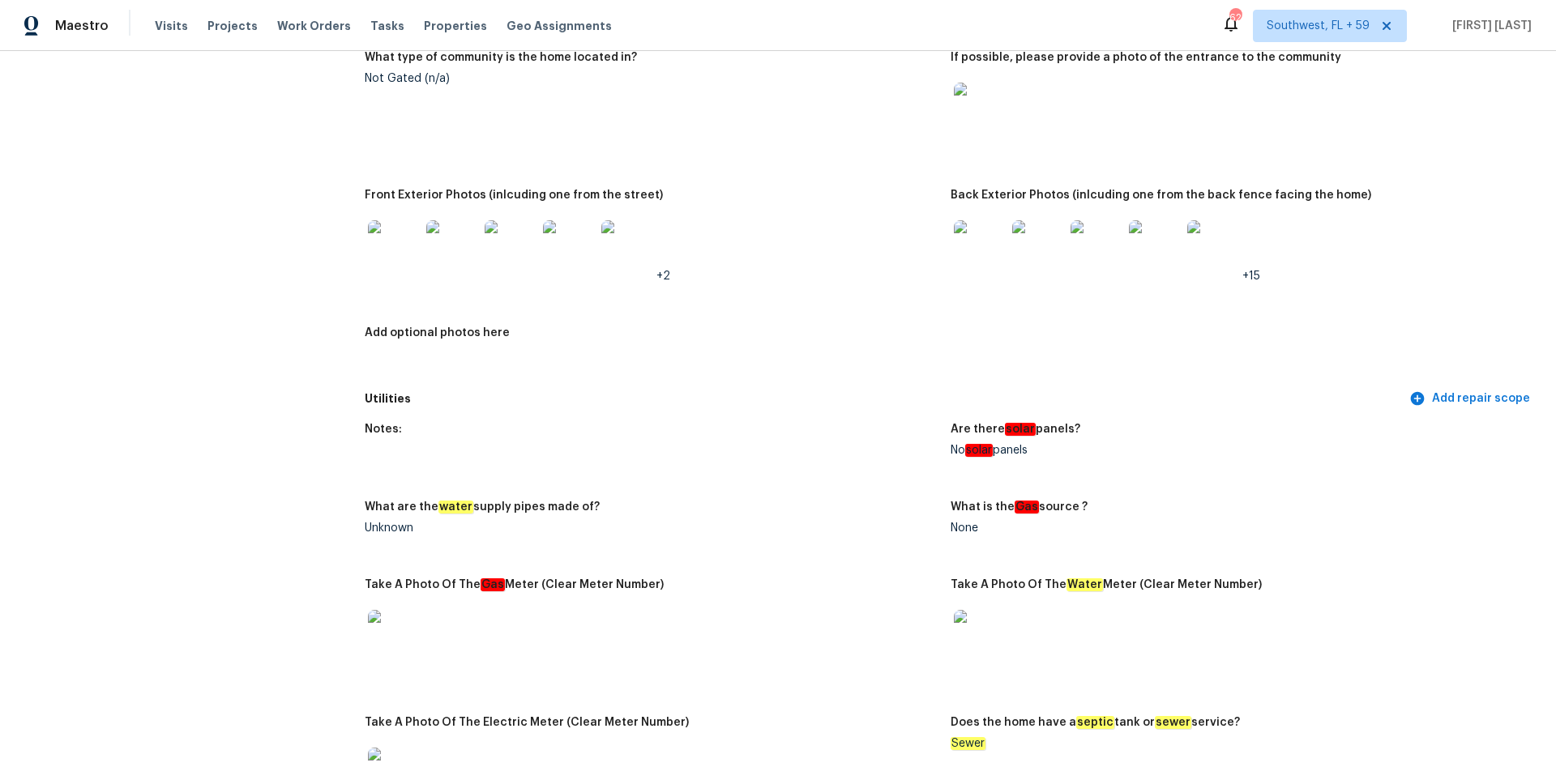 scroll, scrollTop: 1161, scrollLeft: 0, axis: vertical 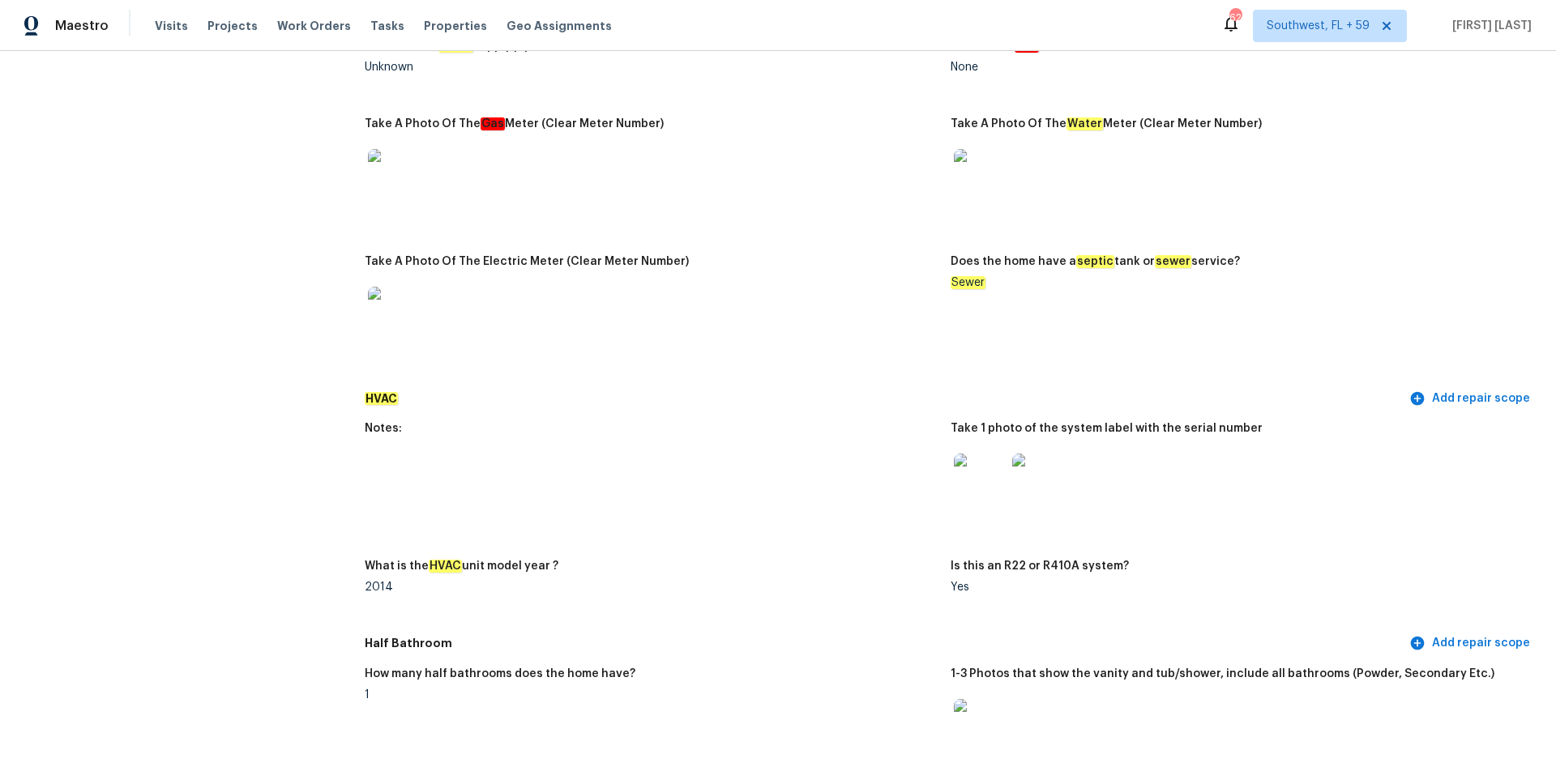 click at bounding box center [1038, 479] 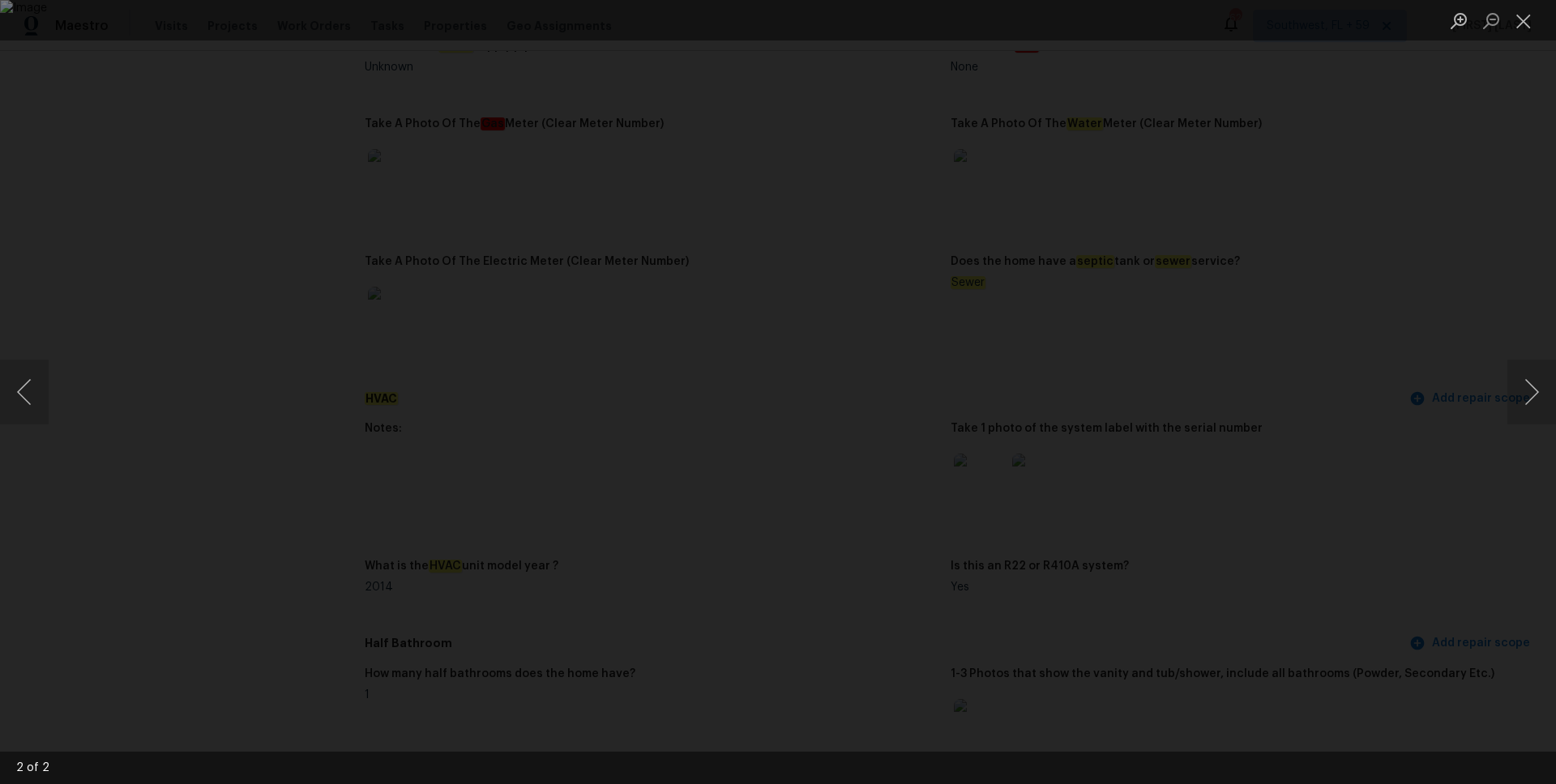 click at bounding box center [778, 392] 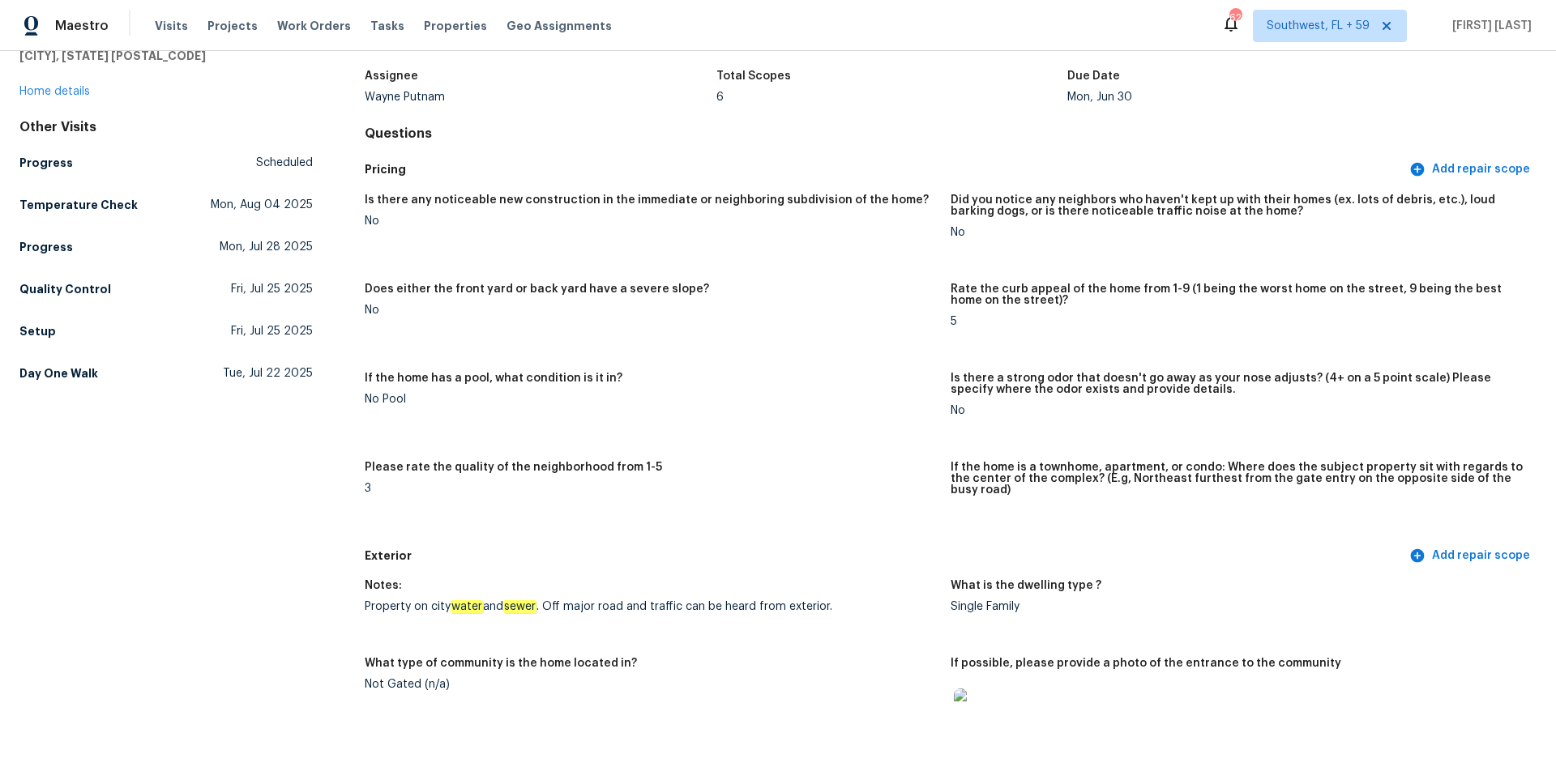 scroll, scrollTop: 0, scrollLeft: 0, axis: both 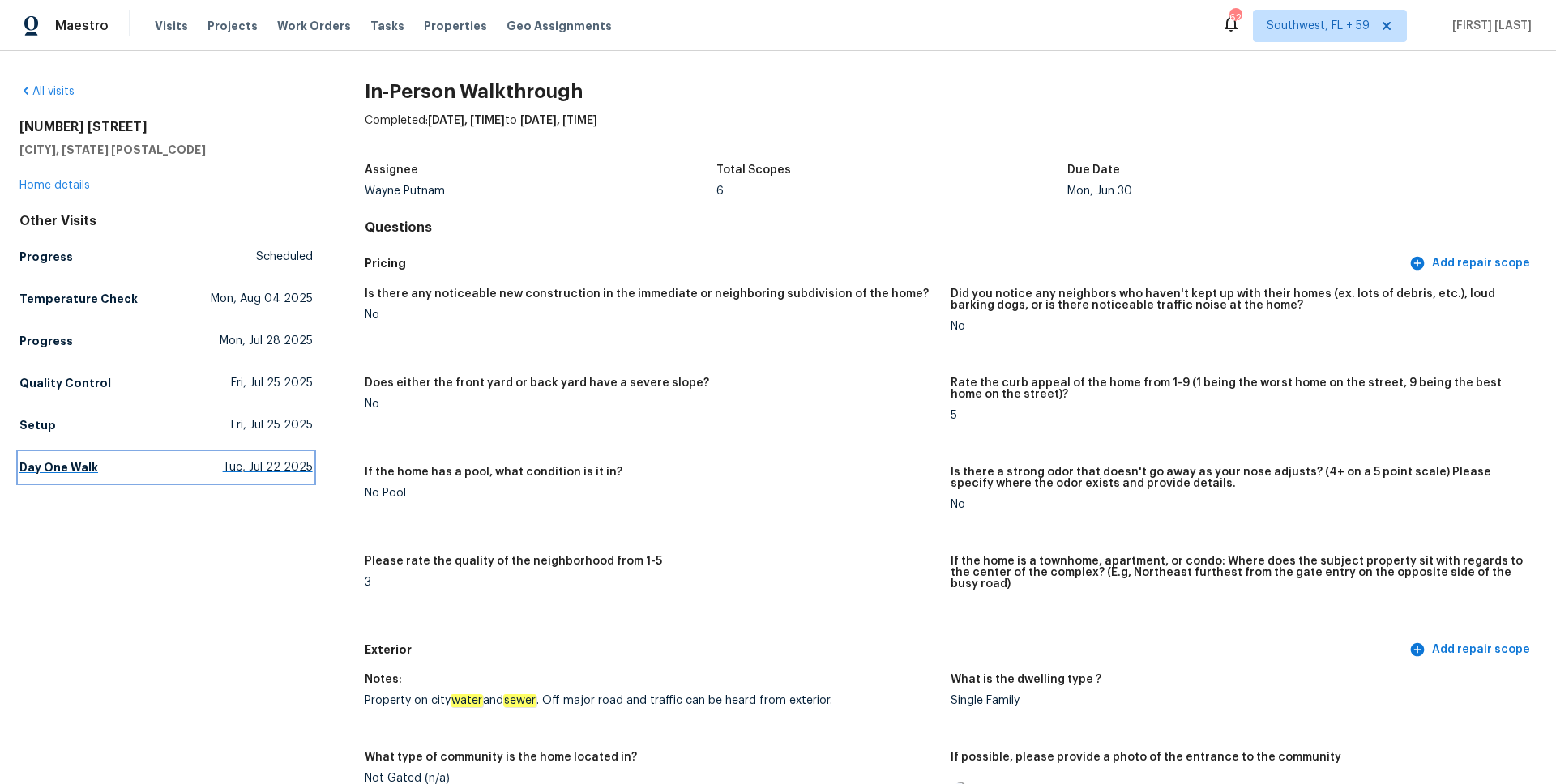 click on "Day One Walk Tue, Jul 22 2025" at bounding box center [166, 467] 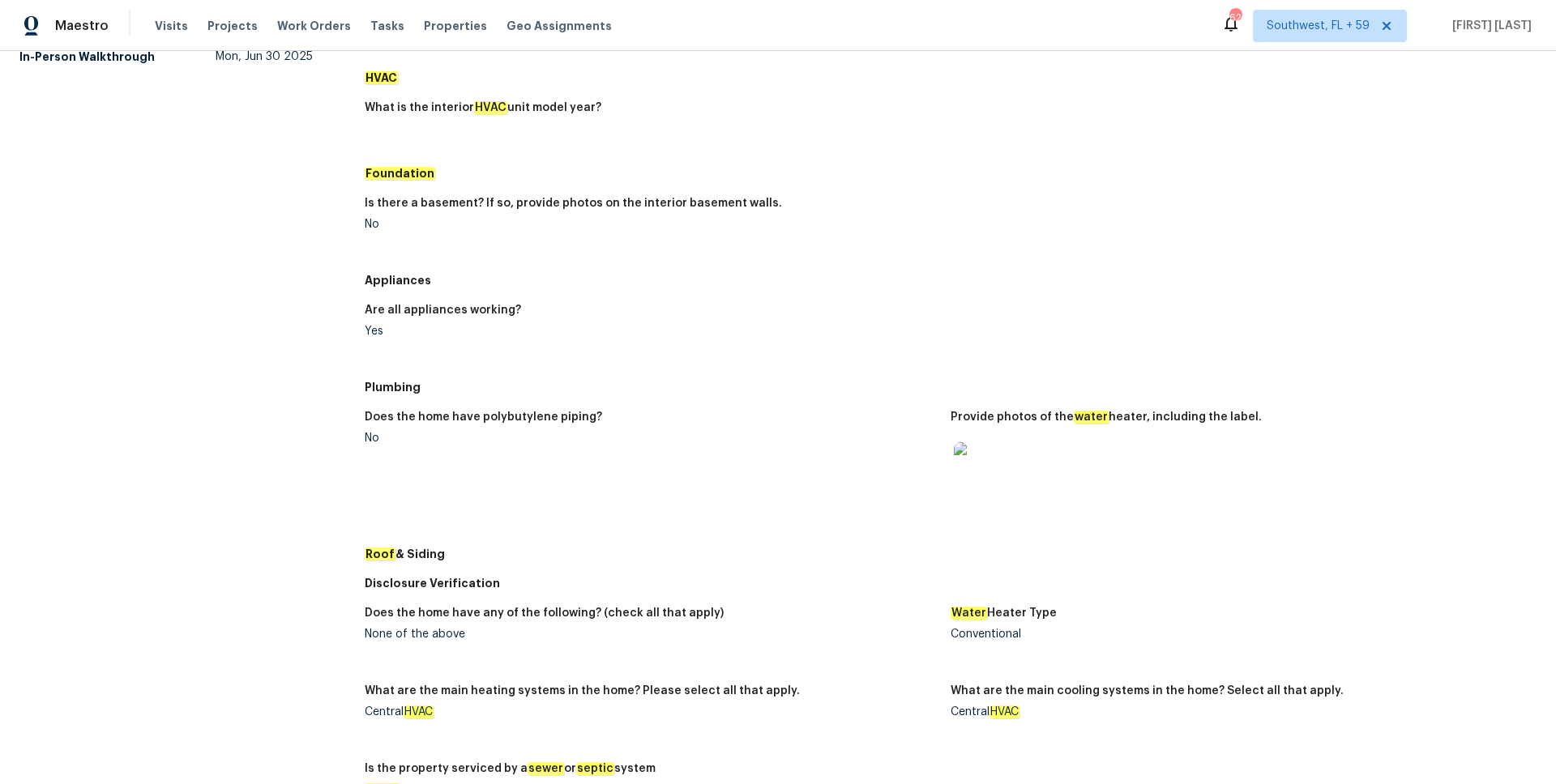 scroll, scrollTop: 197, scrollLeft: 0, axis: vertical 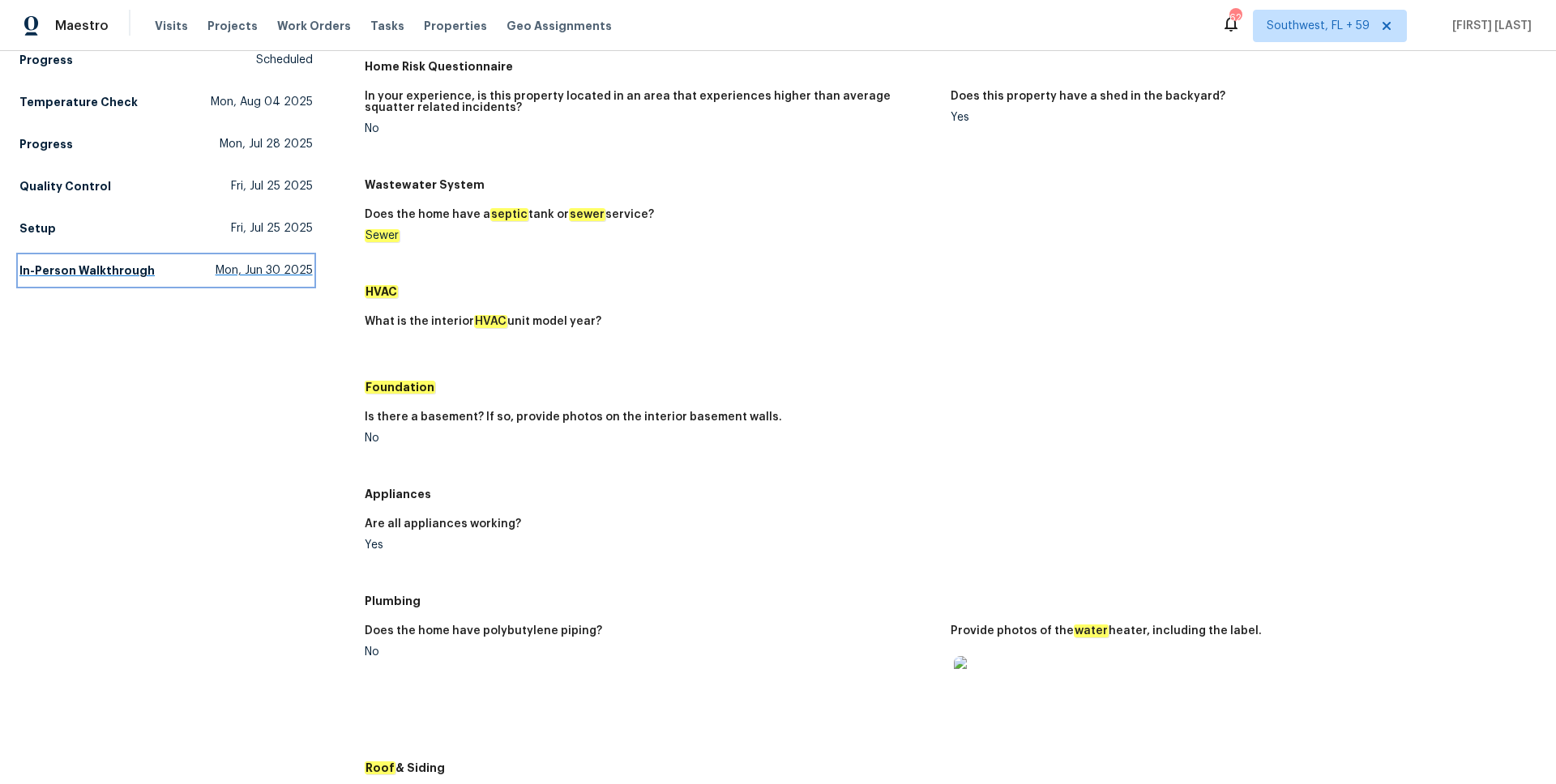 click on "In-Person Walkthrough" at bounding box center (87, 271) 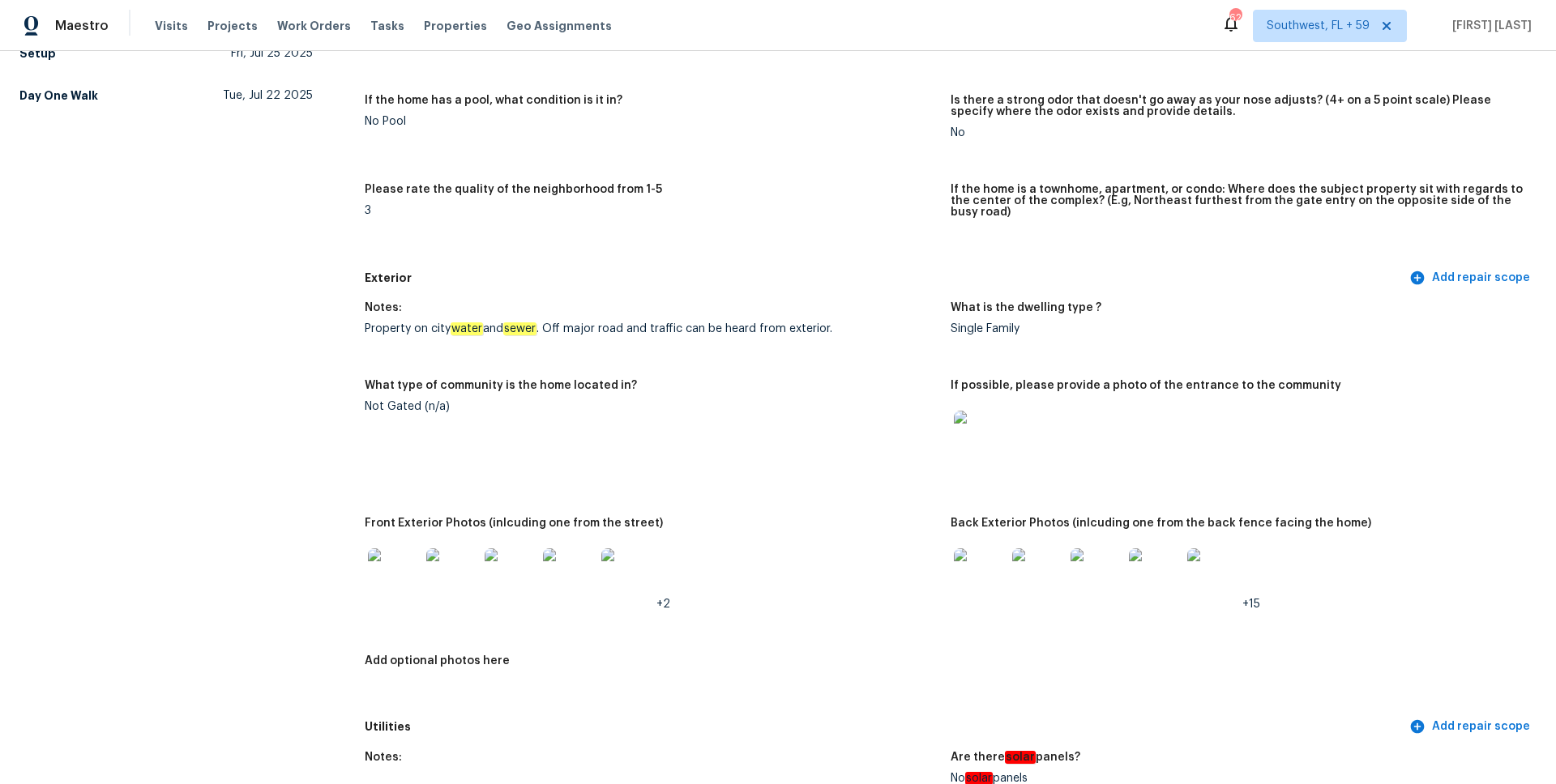scroll, scrollTop: 0, scrollLeft: 0, axis: both 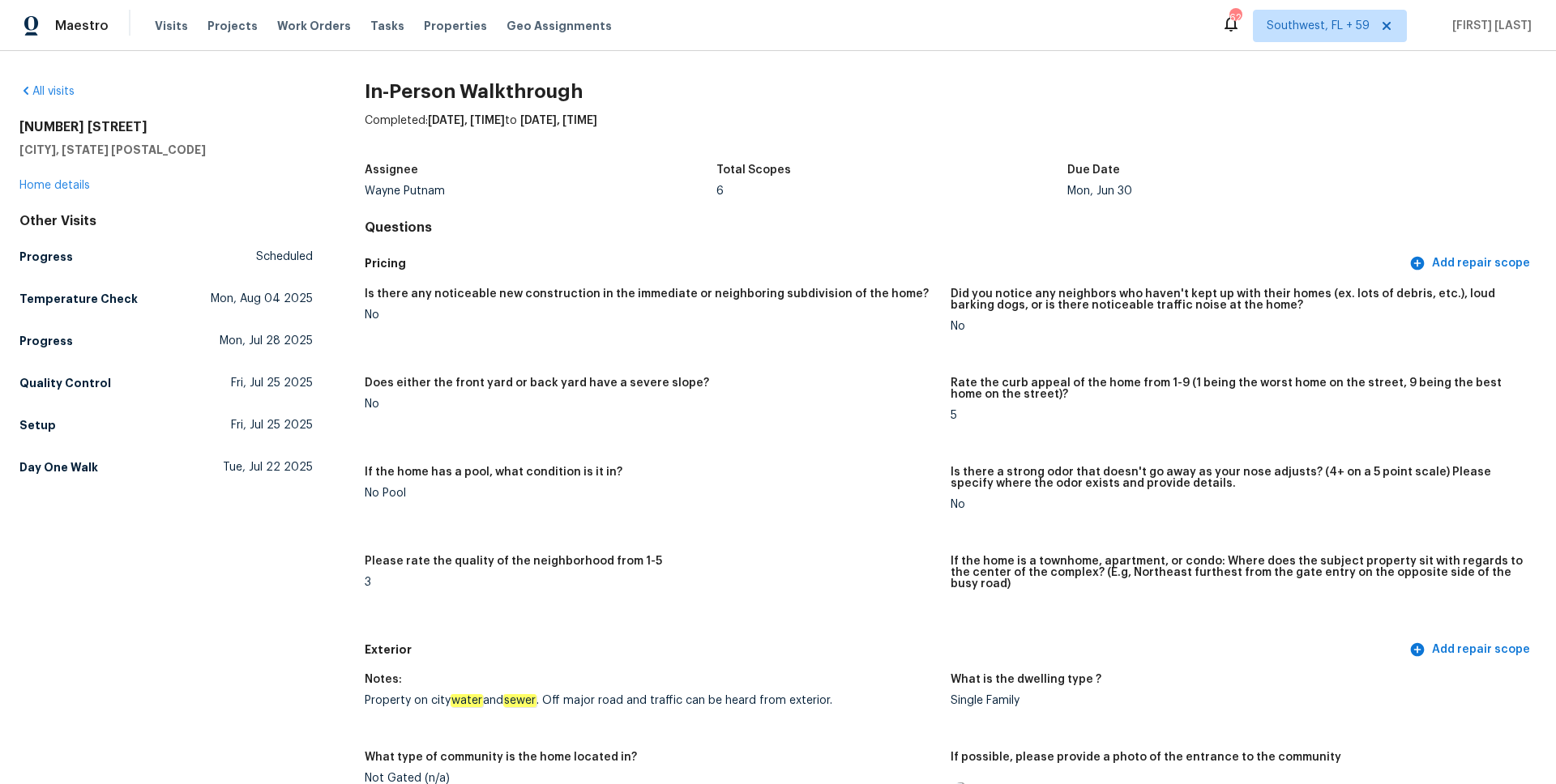 click on "All visits [NUMBER] [STREET] [CITY], [STATE] [POSTAL_CODE] Home details Other Visits Progress Scheduled Temperature Check [DAY], [MONTH] [DAY] [YEAR] Progress [DAY], [MONTH] [DAY] [YEAR] Quality Control [DAY], [MONTH] [DAY] [YEAR] Setup [DAY], [MONTH] [DAY] [YEAR] Day One Walk [DAY], [MONTH] [DAY] [YEAR]" at bounding box center [166, 2405] 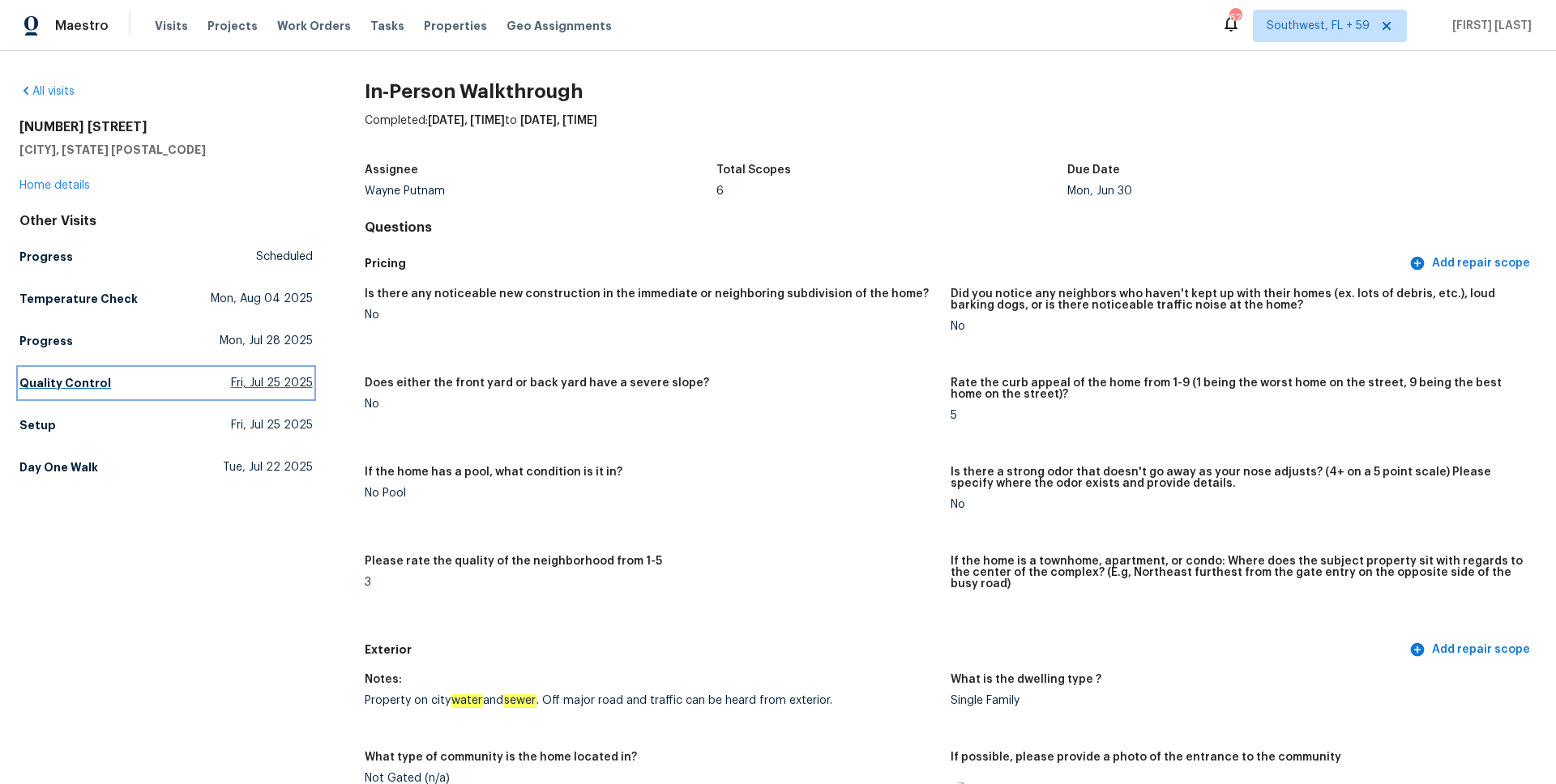 click on "Quality Control" at bounding box center (65, 383) 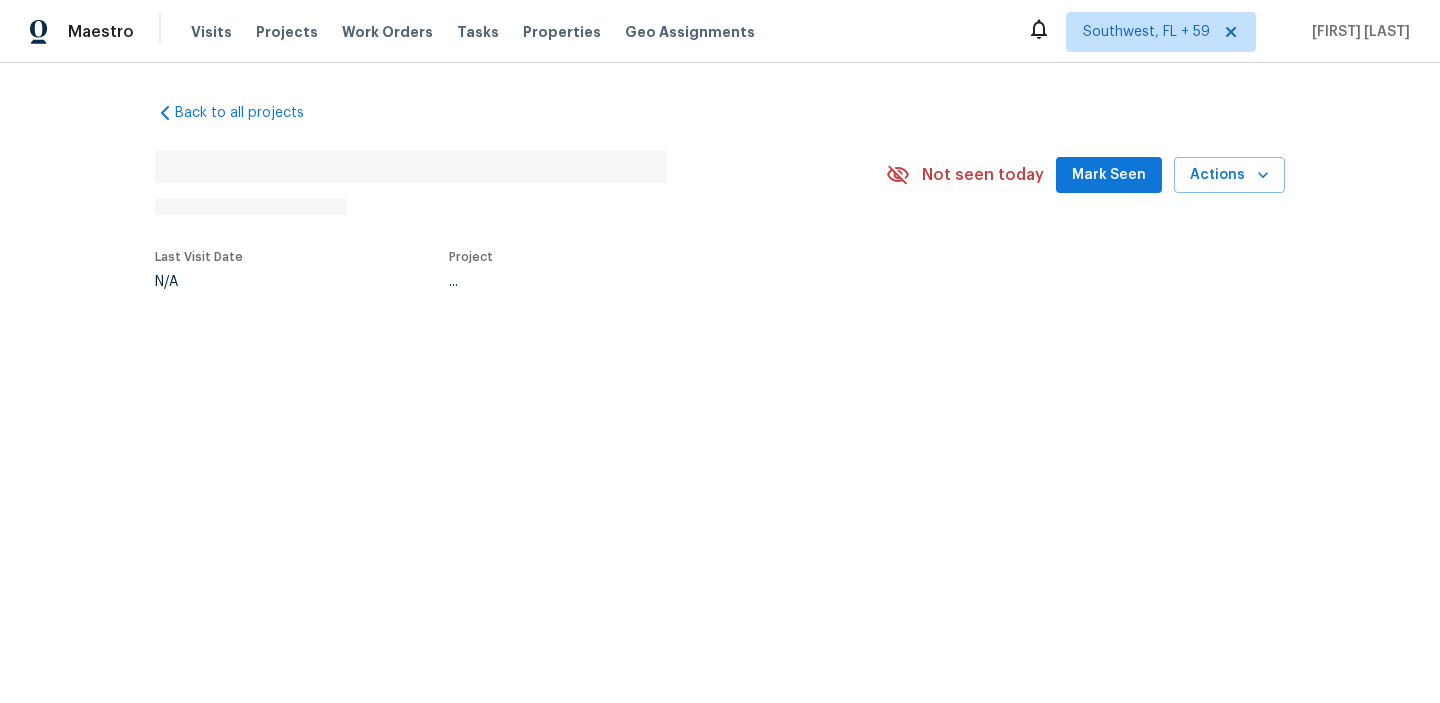 scroll, scrollTop: 0, scrollLeft: 0, axis: both 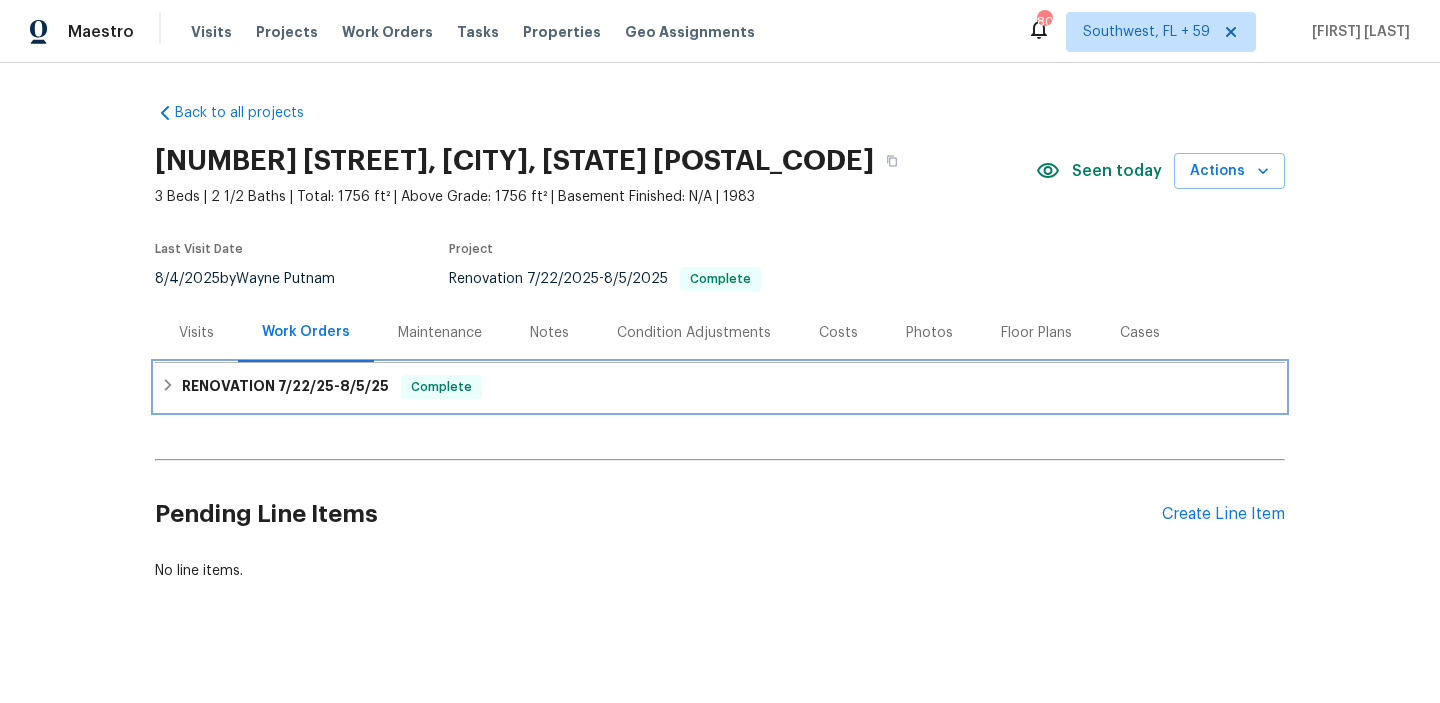 click on "Complete" at bounding box center [441, 387] 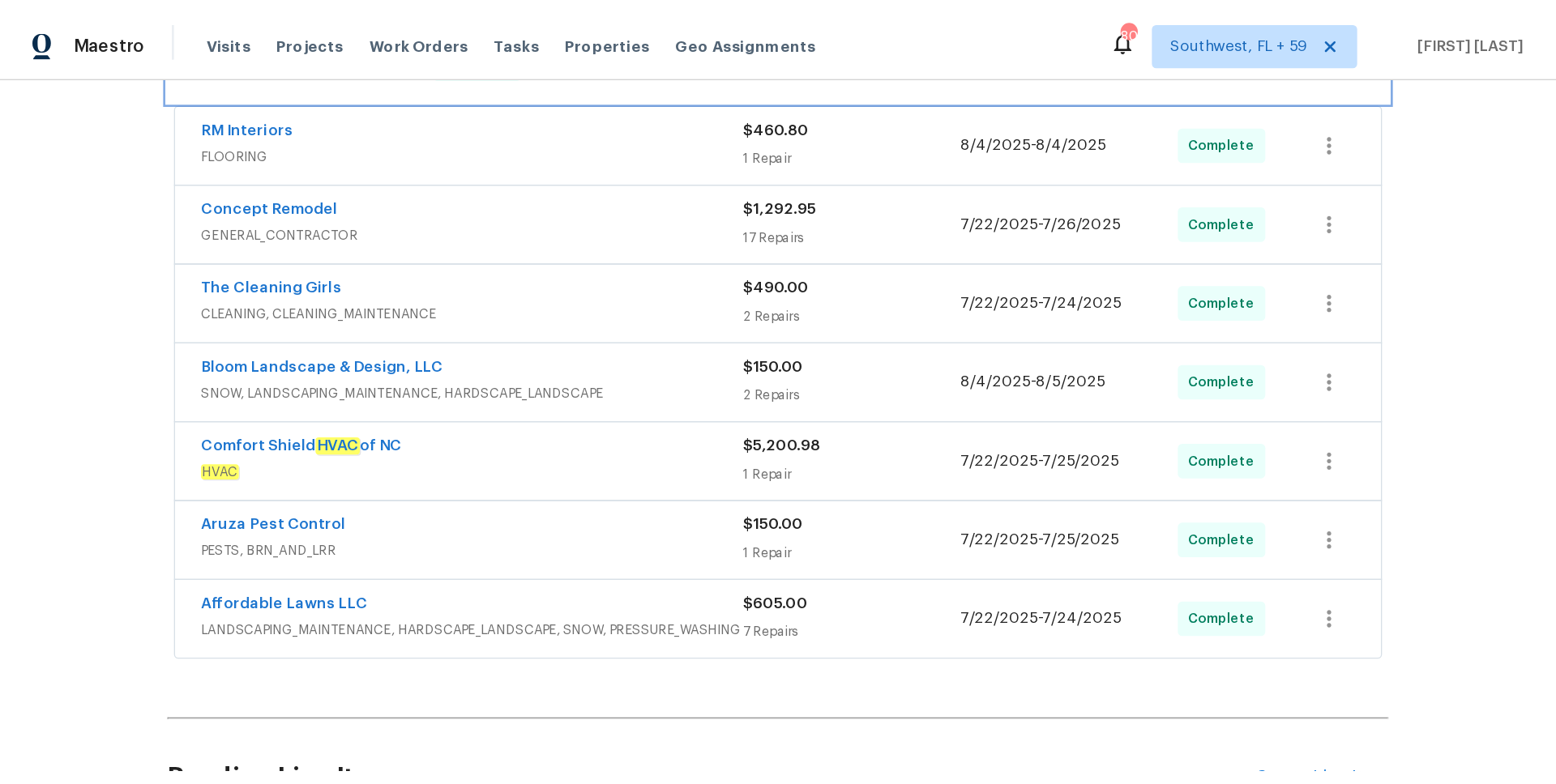 scroll, scrollTop: 229, scrollLeft: 0, axis: vertical 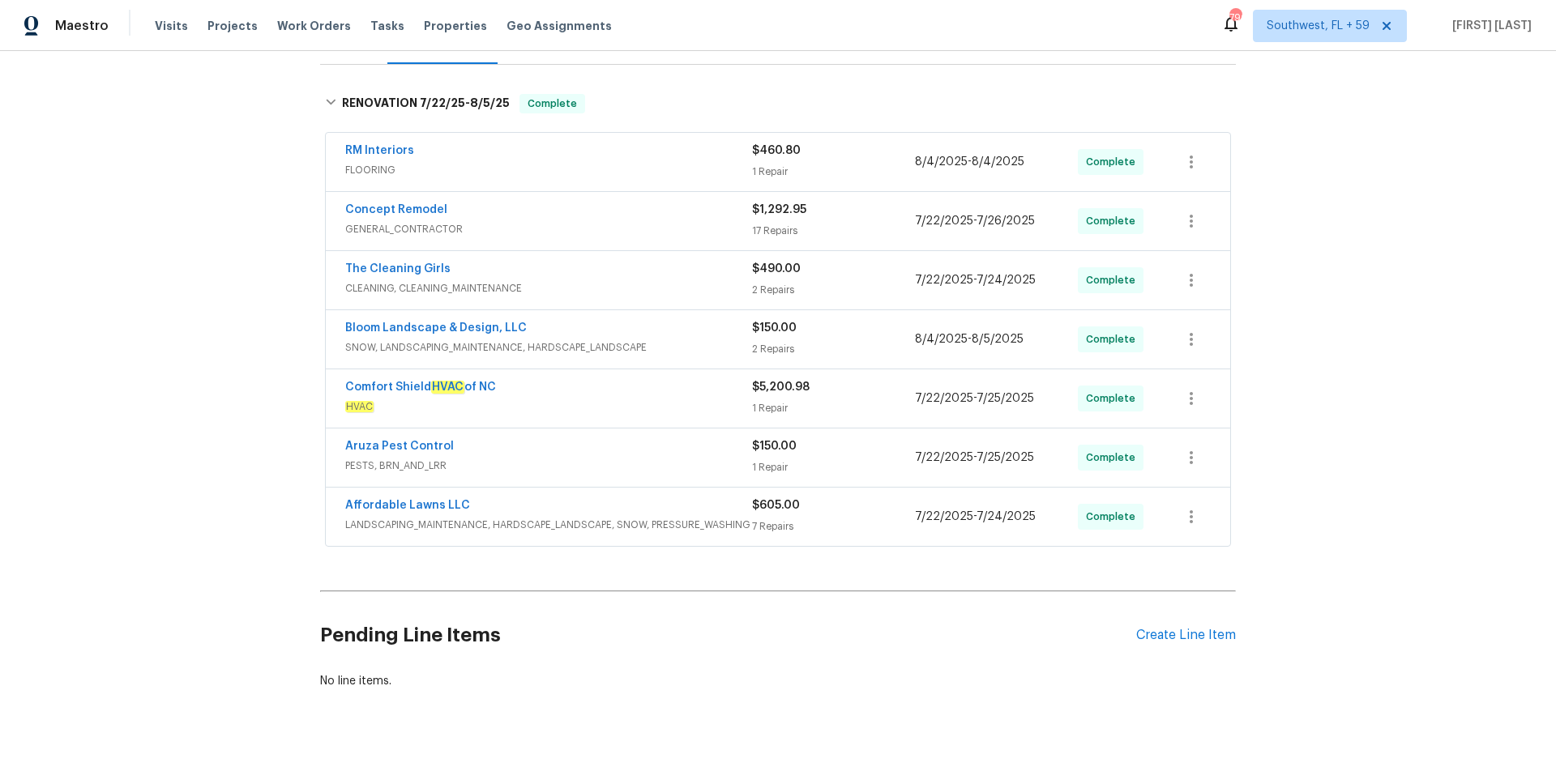 click on "LANDSCAPING_MAINTENANCE, HARDSCAPE_LANDSCAPE, SNOW, PRESSURE_WASHING" at bounding box center (549, 525) 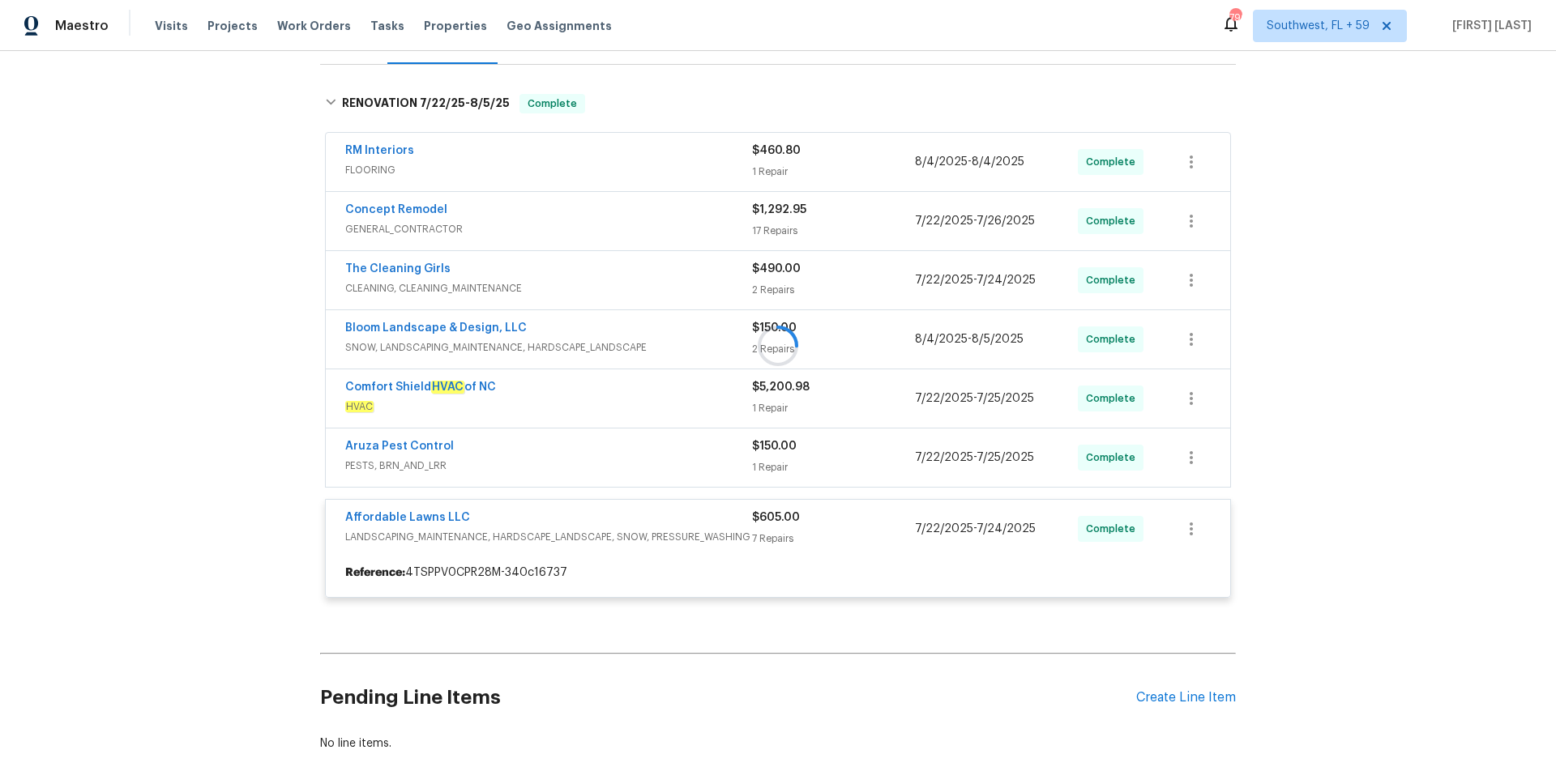 scroll, scrollTop: 185, scrollLeft: 0, axis: vertical 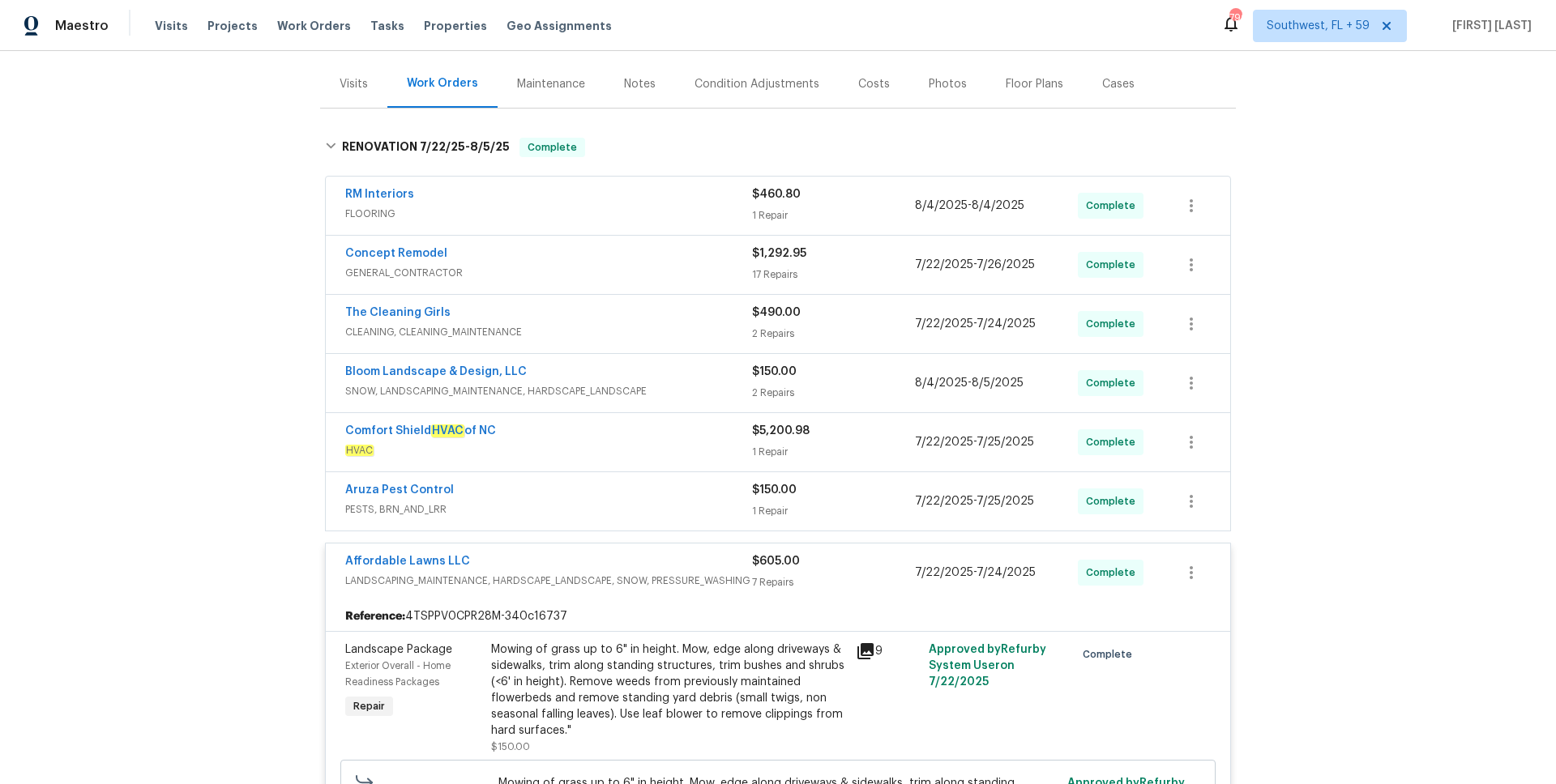click on "Comfort Shield  HVAC  of NC" at bounding box center [549, 432] 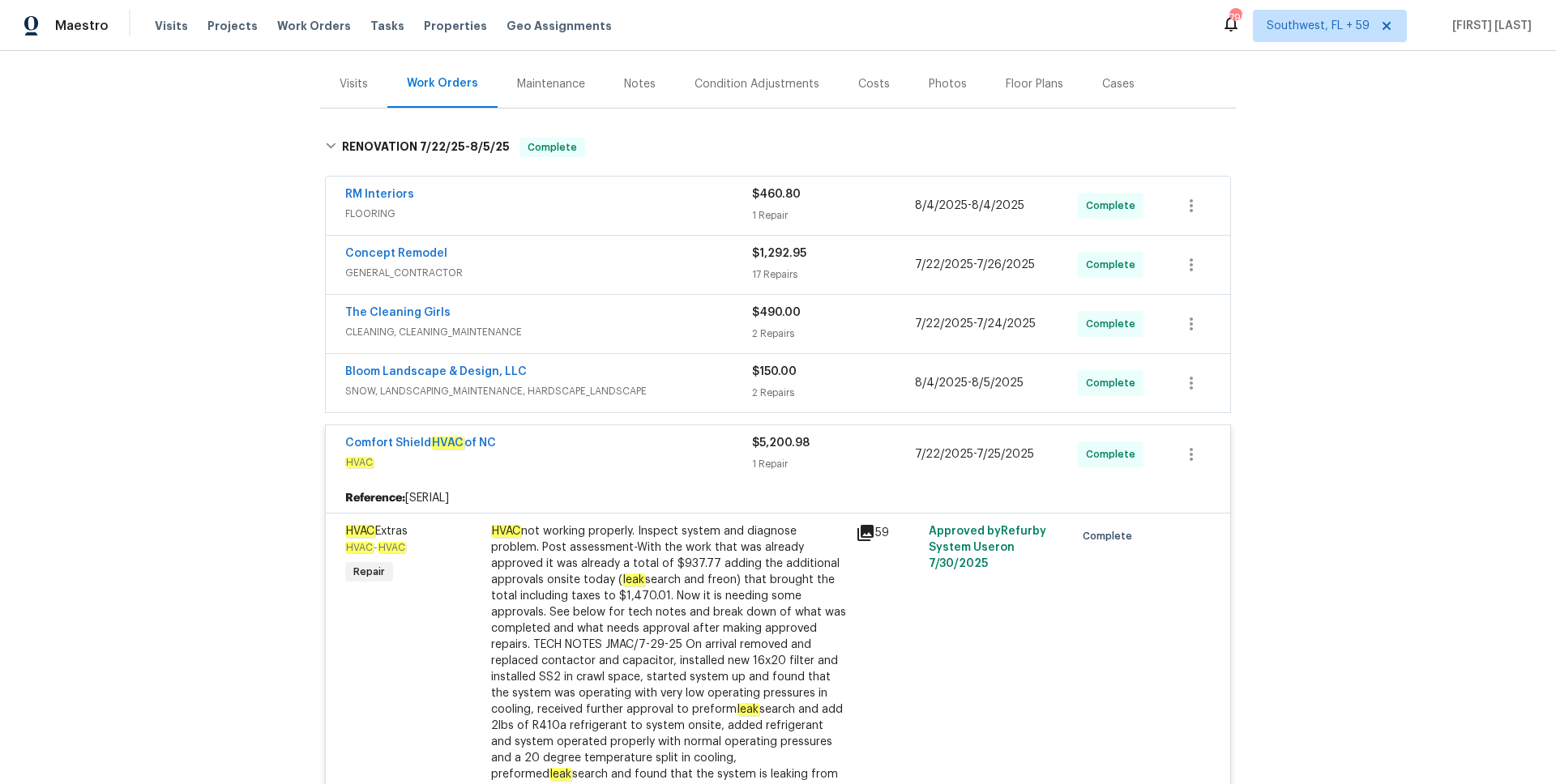 click on "Comfort Shield  HVAC  of NC HVAC $5,200.98 1 Repair 7/22/2025  -  7/25/2025 Complete" at bounding box center (778, 454) 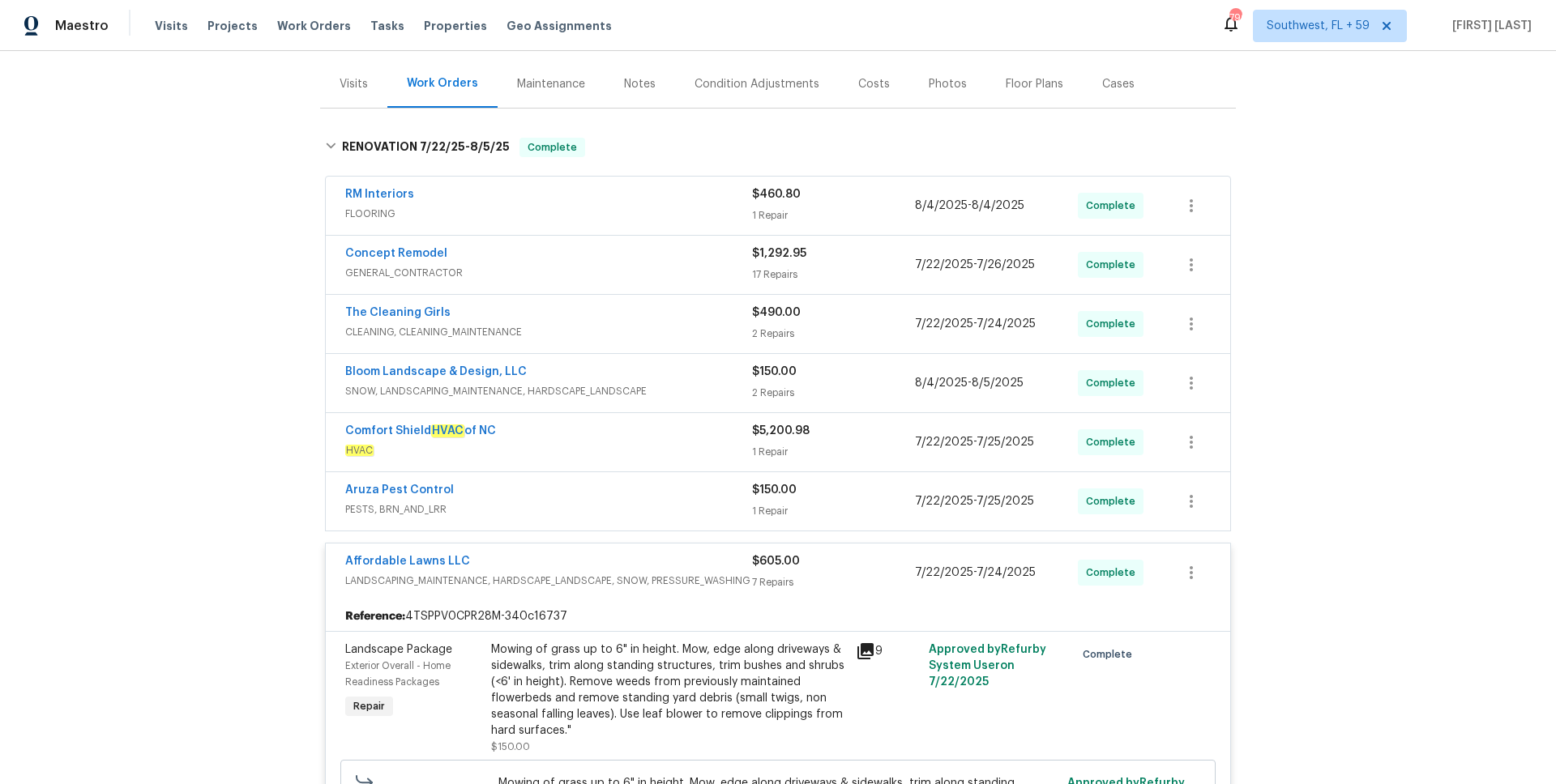 click on "PESTS, BRN_AND_LRR" at bounding box center (549, 509) 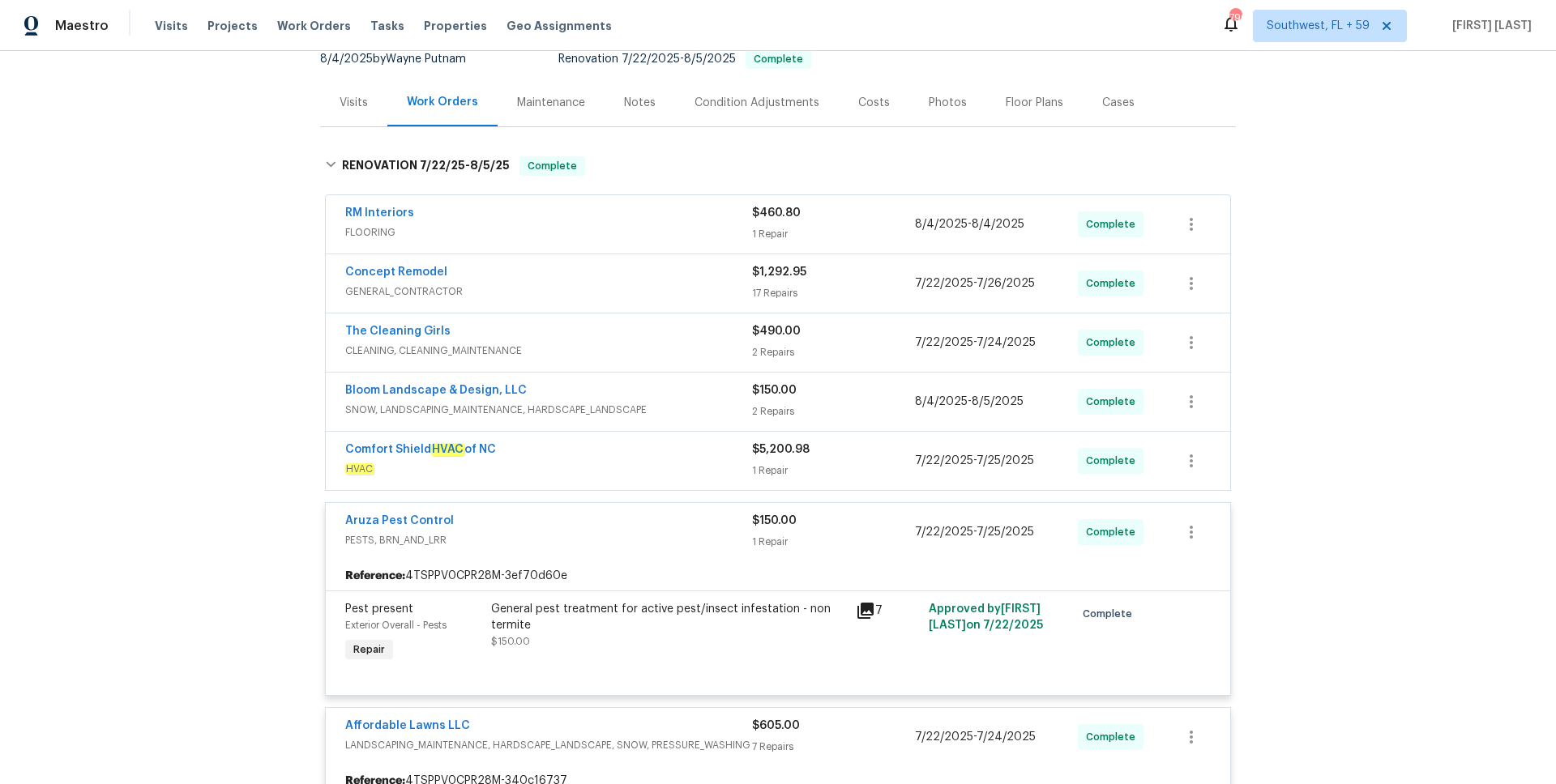 scroll, scrollTop: 160, scrollLeft: 0, axis: vertical 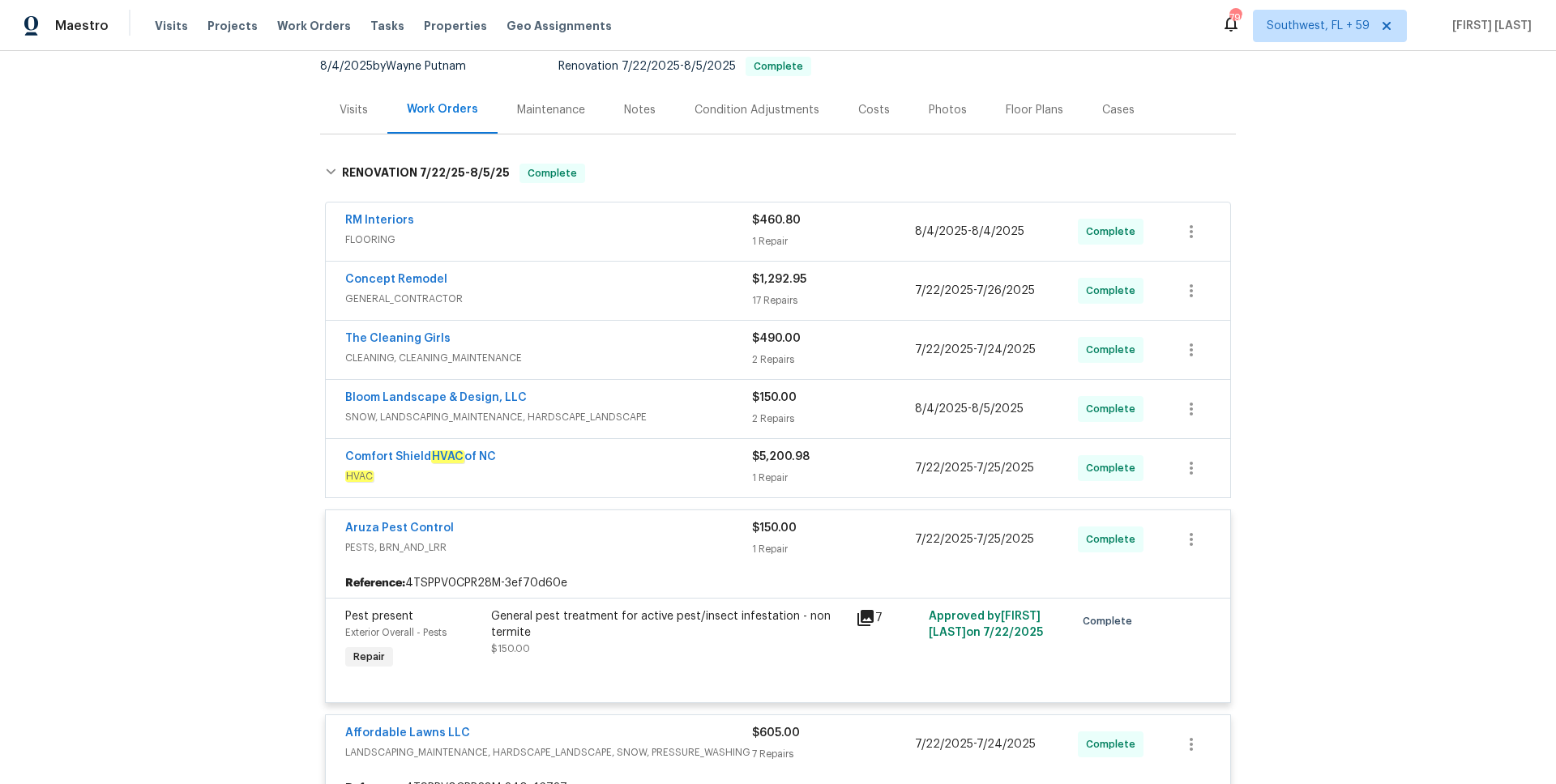 click on "Comfort Shield  HVAC  of NC" at bounding box center [549, 458] 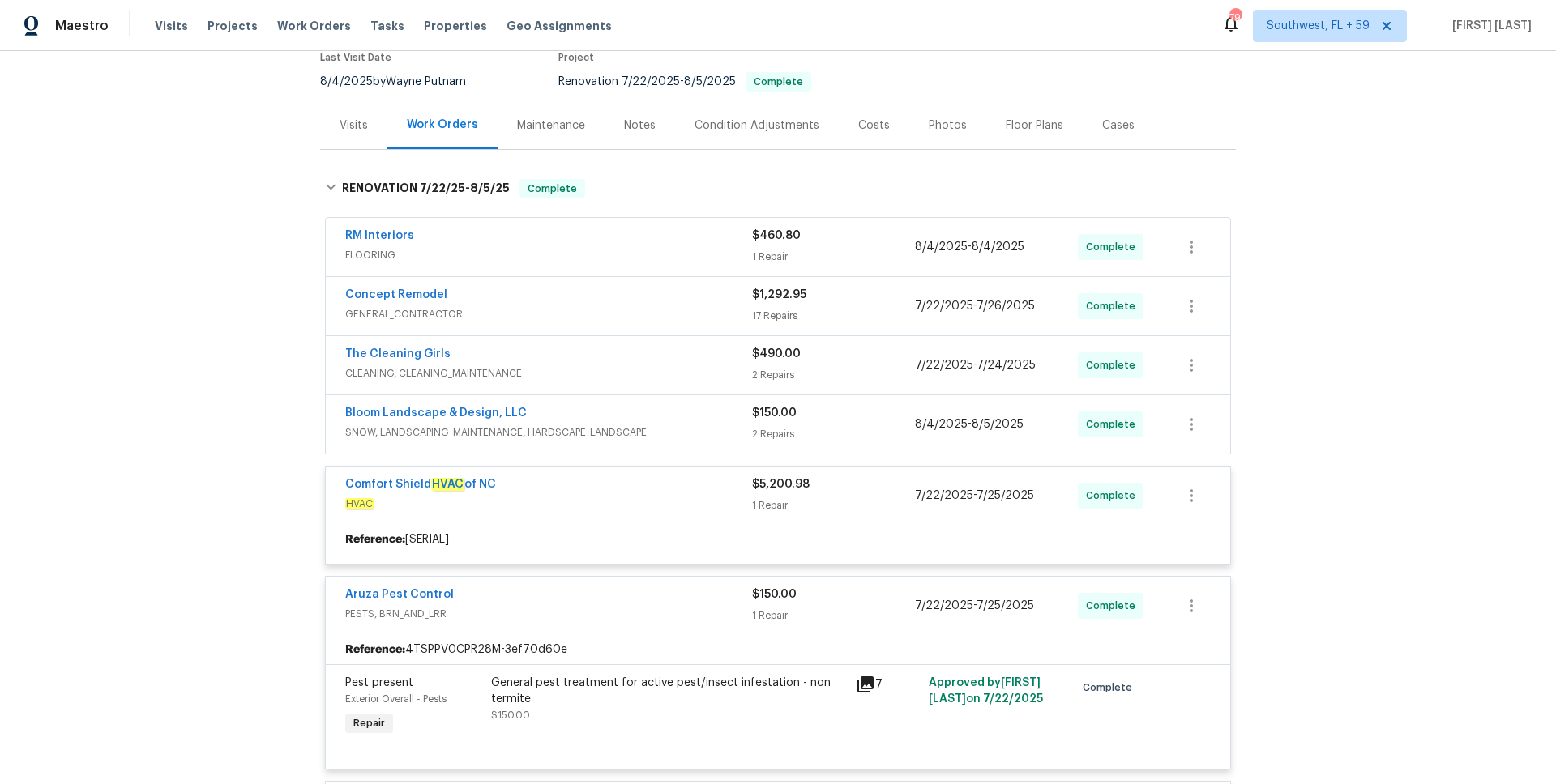 scroll, scrollTop: 140, scrollLeft: 0, axis: vertical 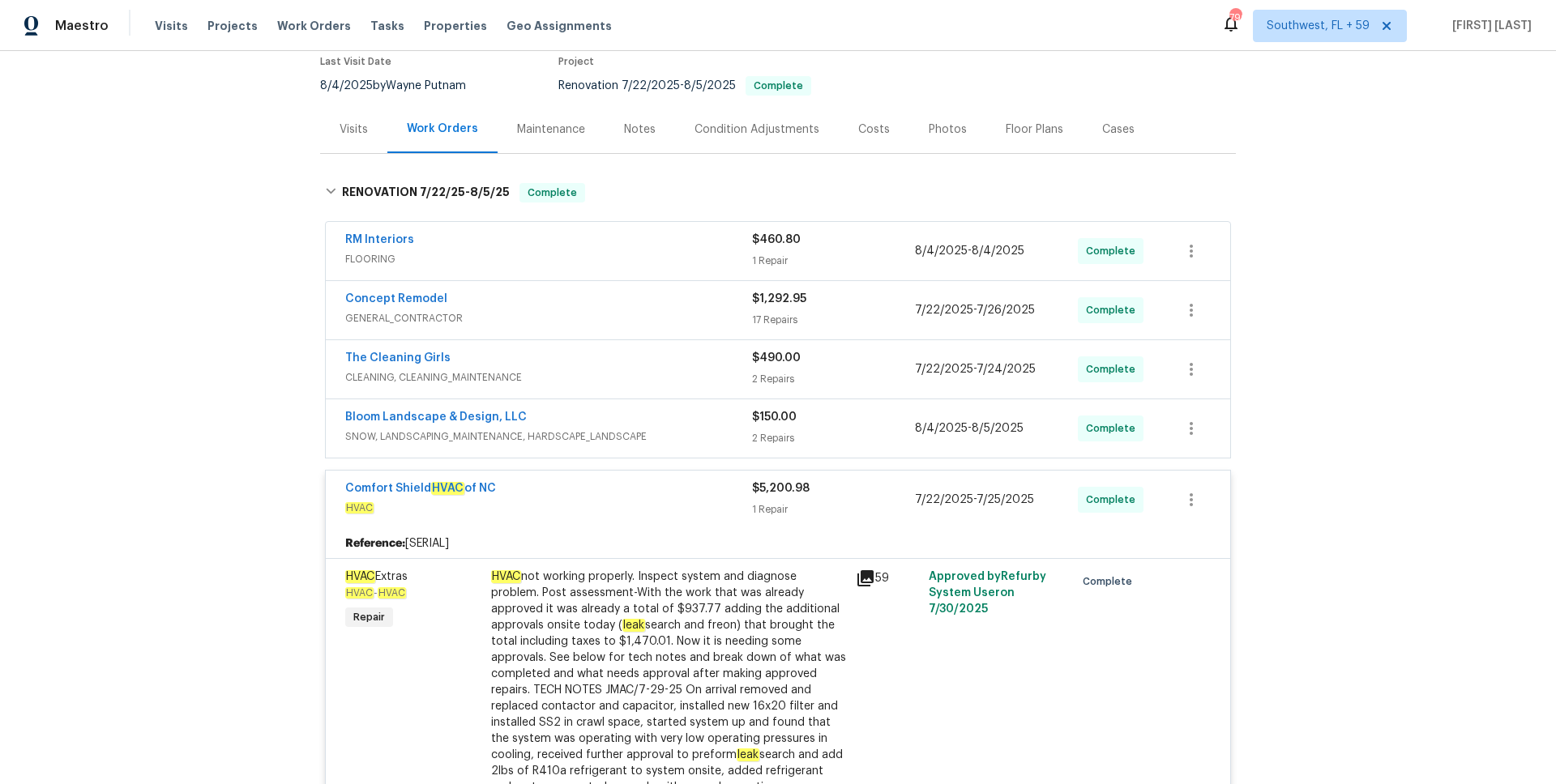 click on "SNOW, LANDSCAPING_MAINTENANCE, HARDSCAPE_LANDSCAPE" at bounding box center (549, 437) 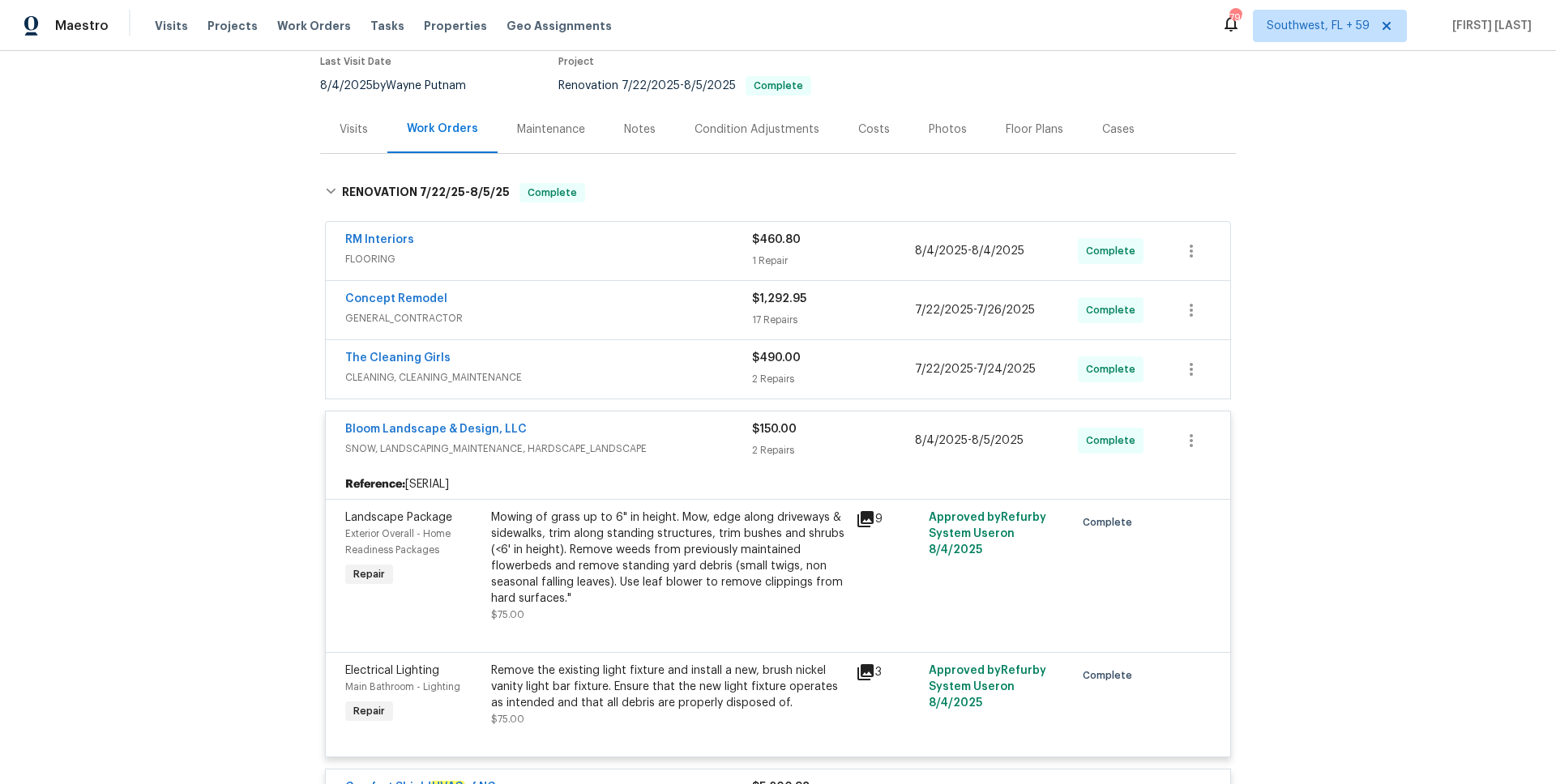 click on "CLEANING, CLEANING_MAINTENANCE" at bounding box center [549, 377] 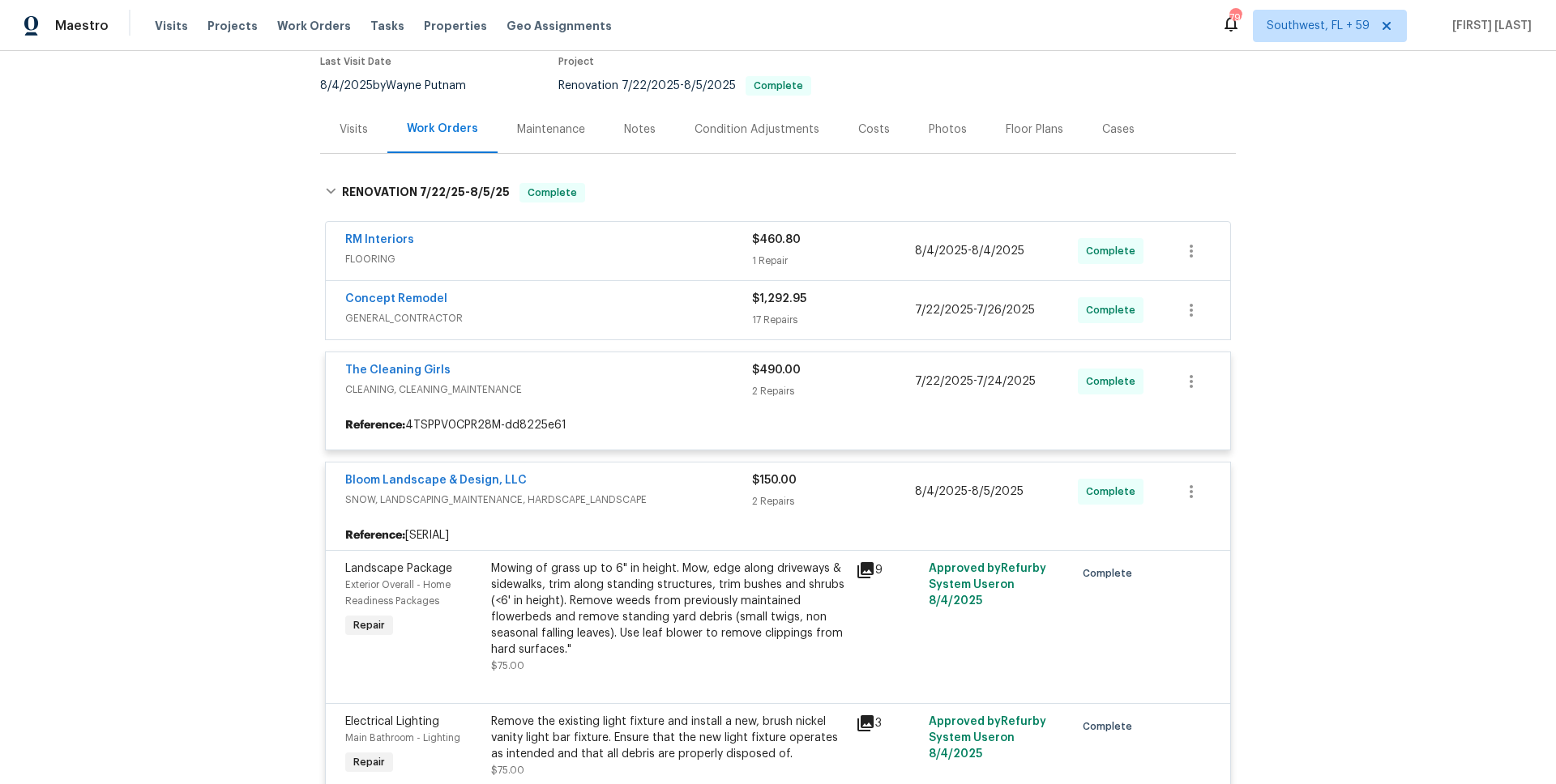 scroll, scrollTop: 112, scrollLeft: 0, axis: vertical 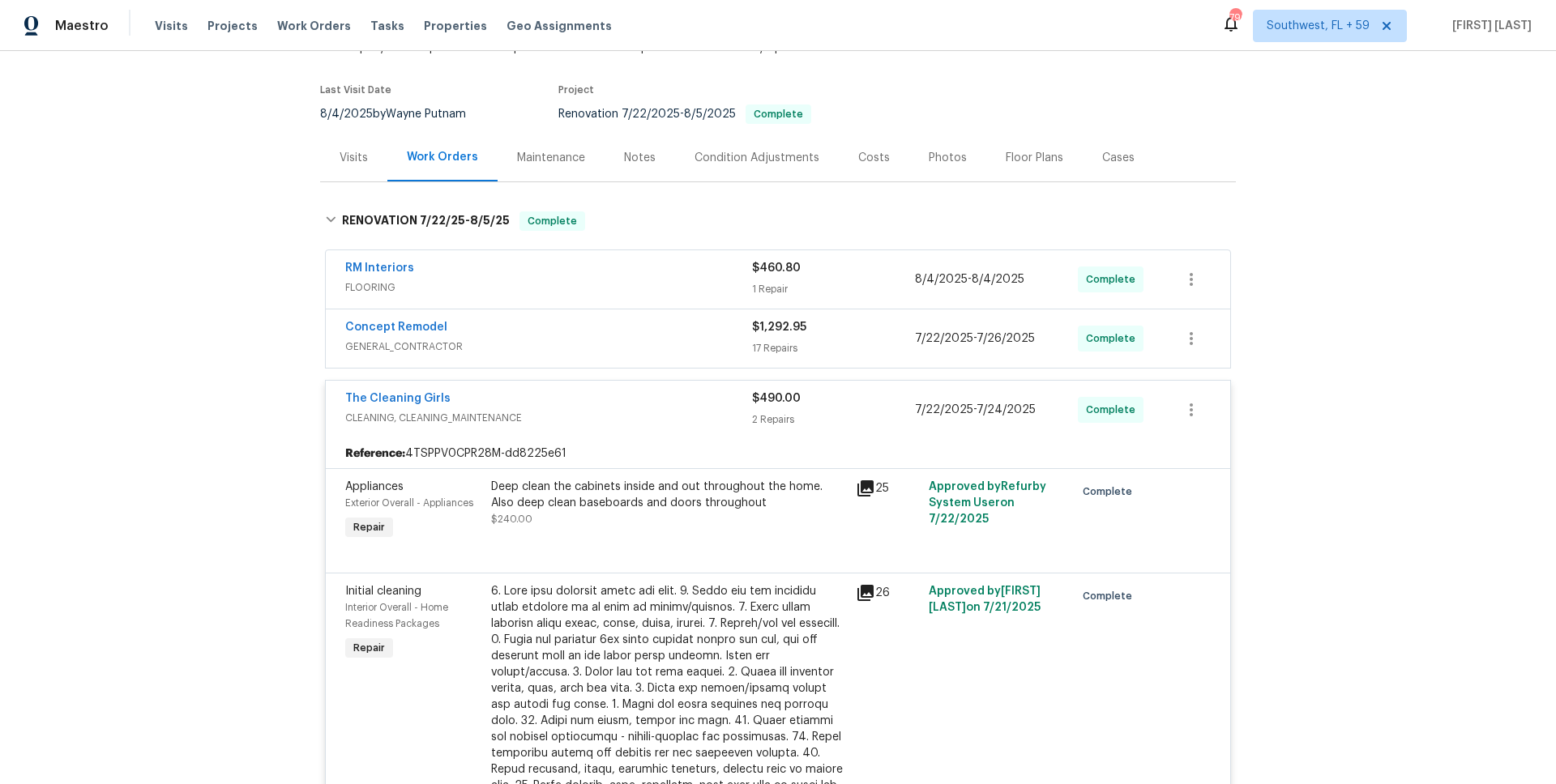 click on "Concept Remodel" at bounding box center (549, 329) 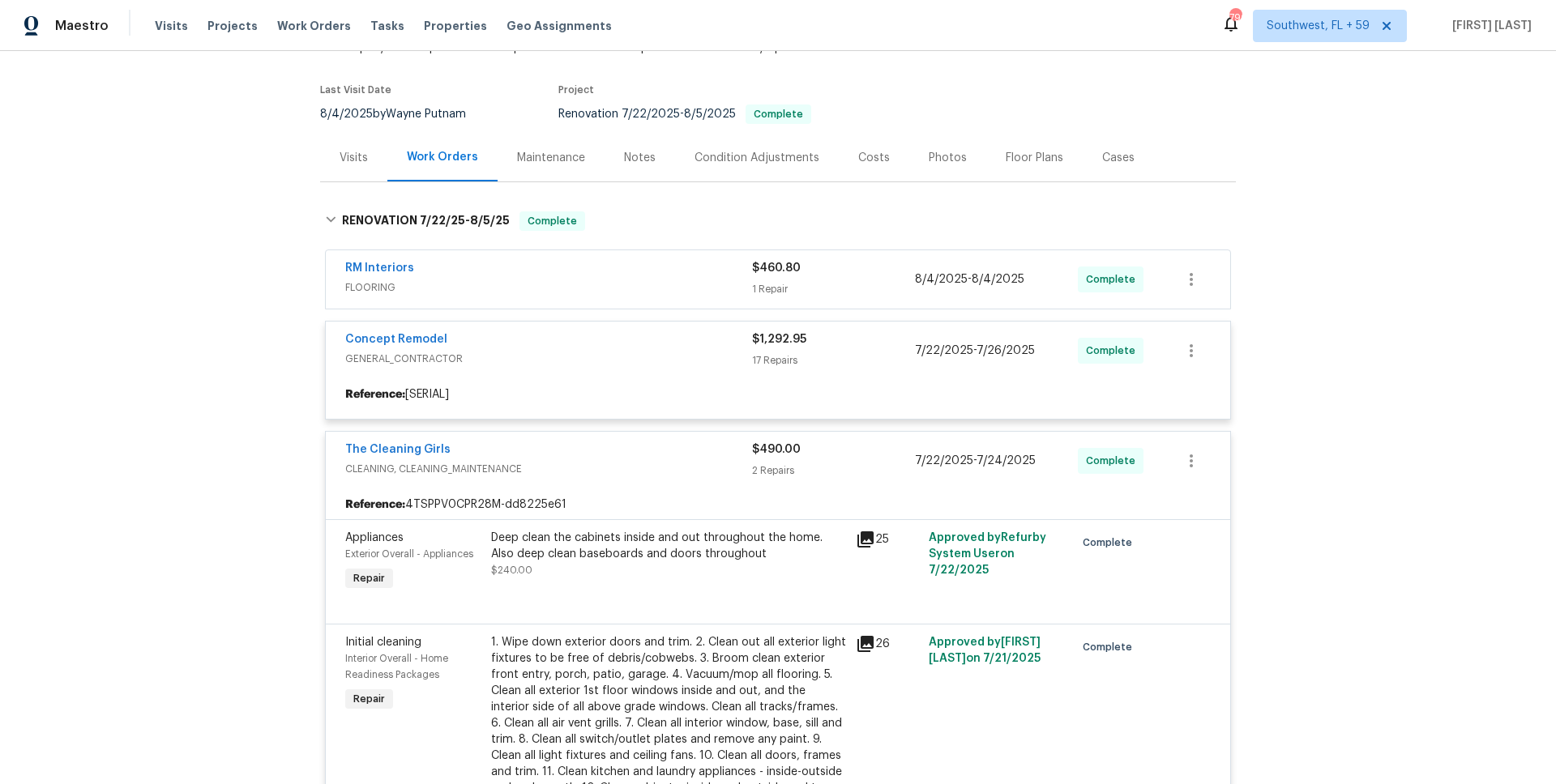 click at bounding box center (778, 2205) 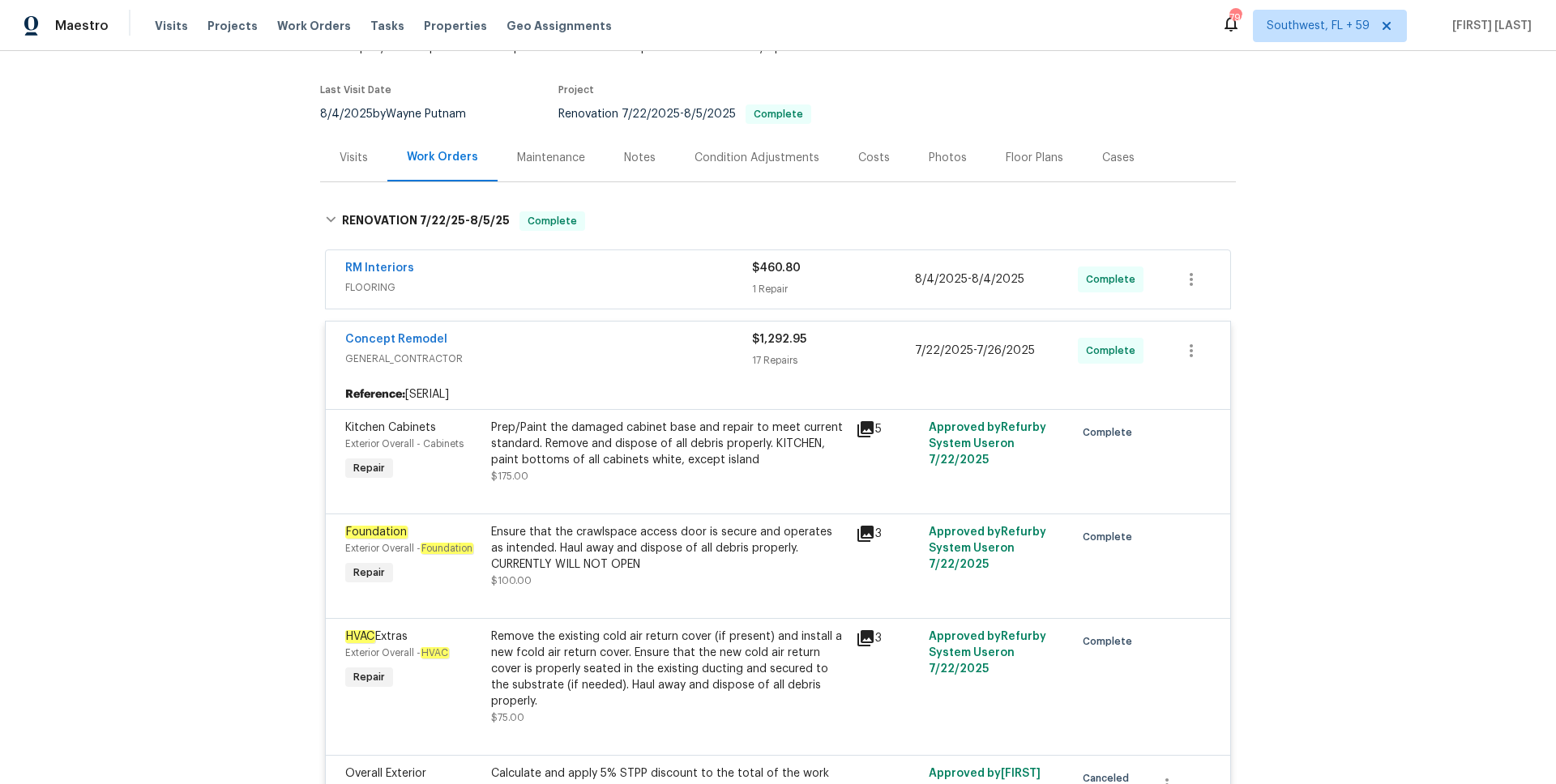 click on "RM Interiors" at bounding box center (549, 270) 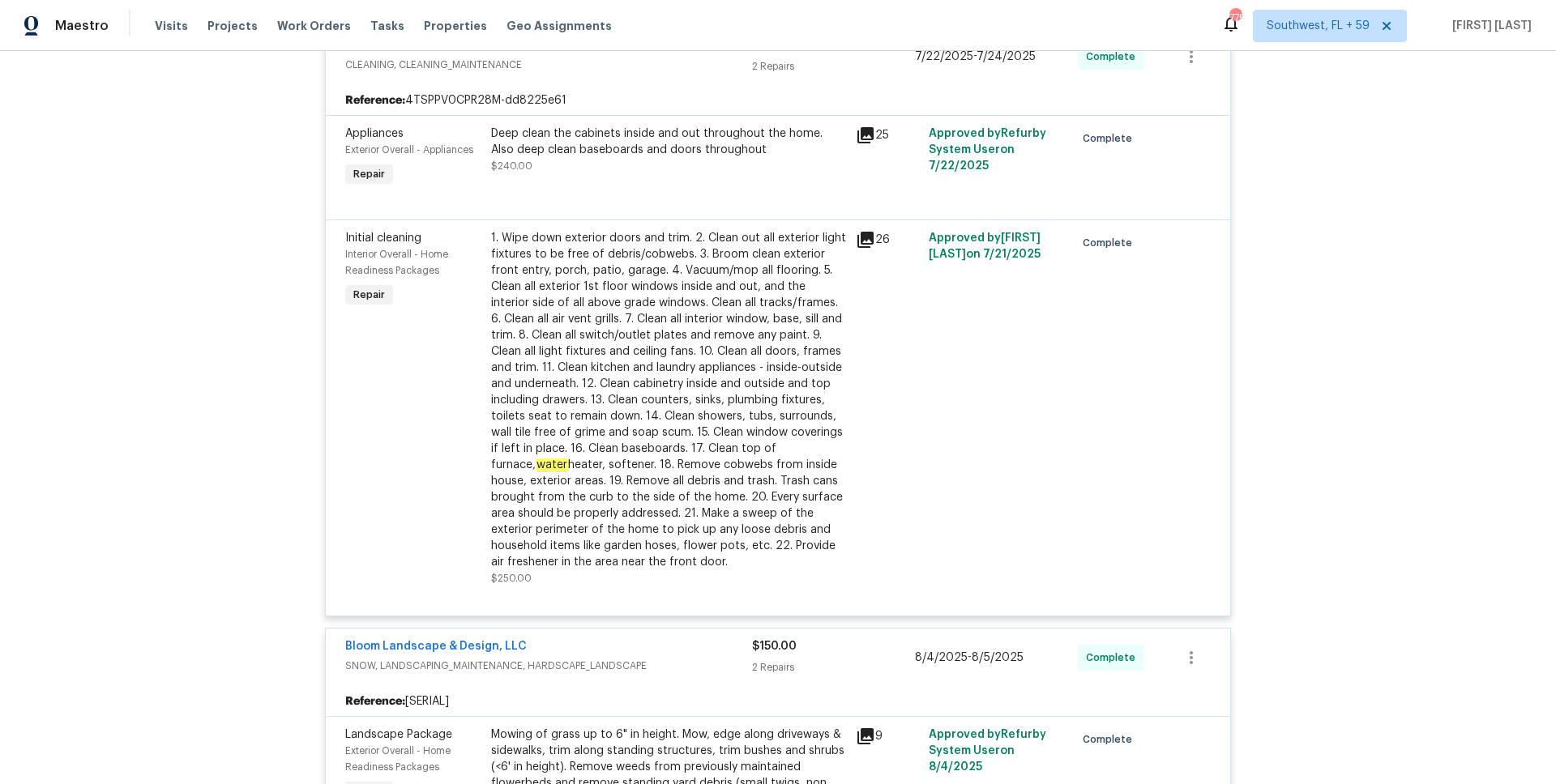 scroll, scrollTop: 2904, scrollLeft: 0, axis: vertical 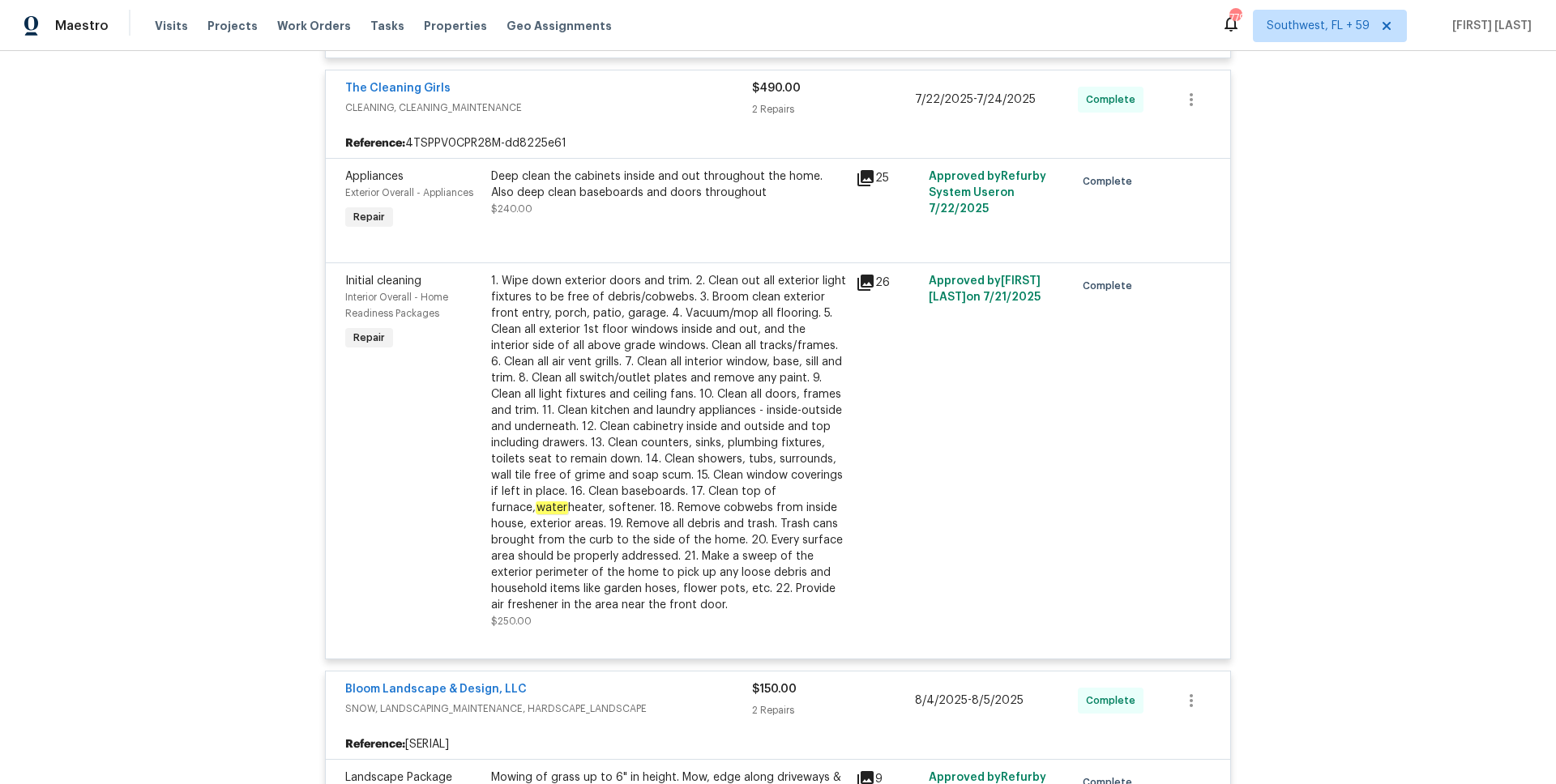 click on "Initial cleaning Interior Overall - Home Readiness Packages Repair" at bounding box center [413, 451] 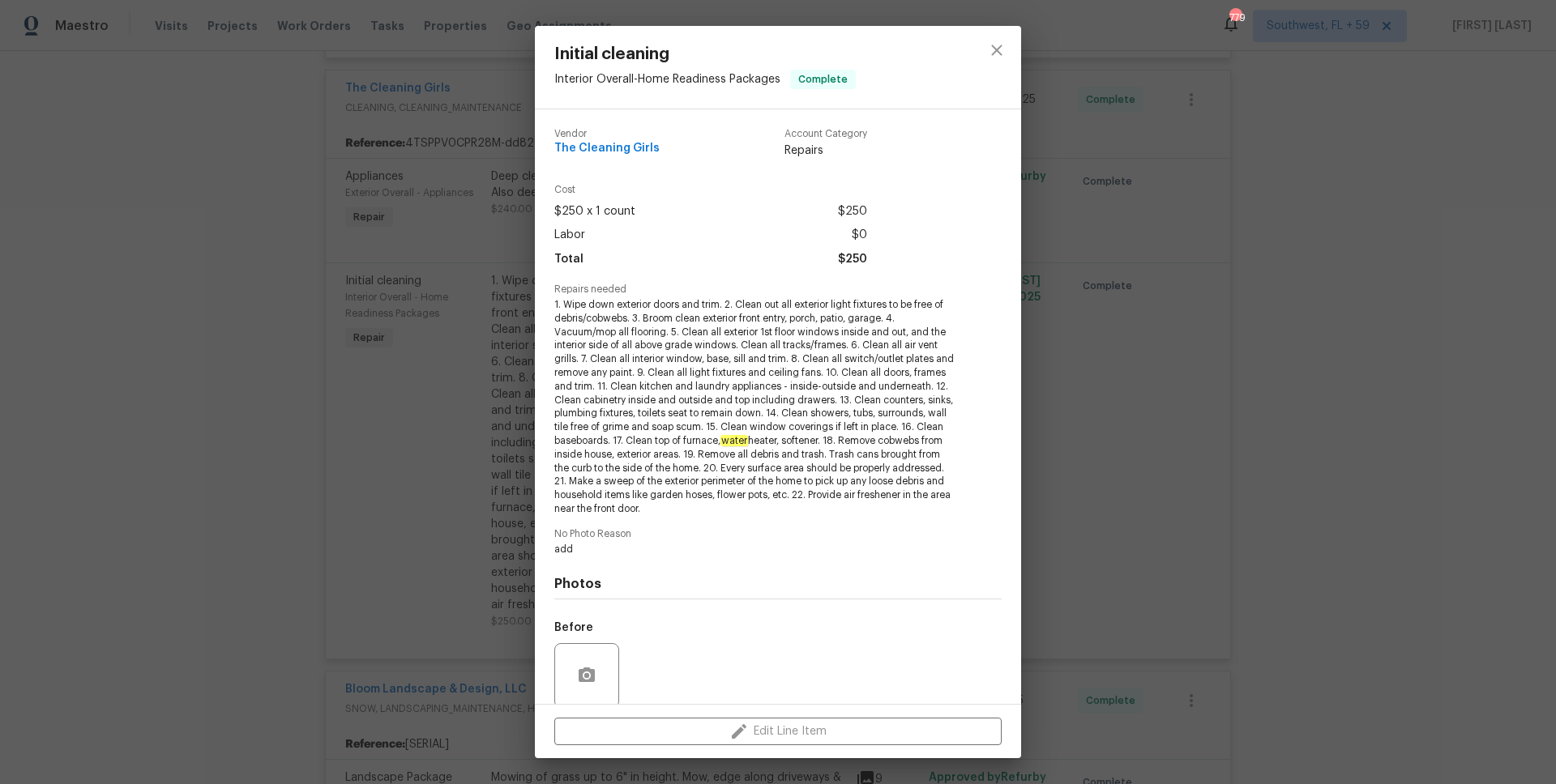 click on "Initial cleaning Interior Overall  -  Home Readiness Packages Complete Vendor The Cleaning Girls Account Category Repairs Cost $250 x 1 count $250 Labor $0 Total $250 Repairs needed water  heater, softener. 18. Remove cobwebs from inside house, exterior areas. 19. Remove all debris and trash. Trash cans brought from the curb to the side of the home. 20. Every surface area should be properly addressed. 21. Make a sweep of the exterior perimeter of the home to pick up any loose debris and household items like garden hoses, flower pots, etc.  22. Provide air freshener in the area near the front door. No Photo Reason add Photos Before After  +22  Edit Line Item" at bounding box center (778, 392) 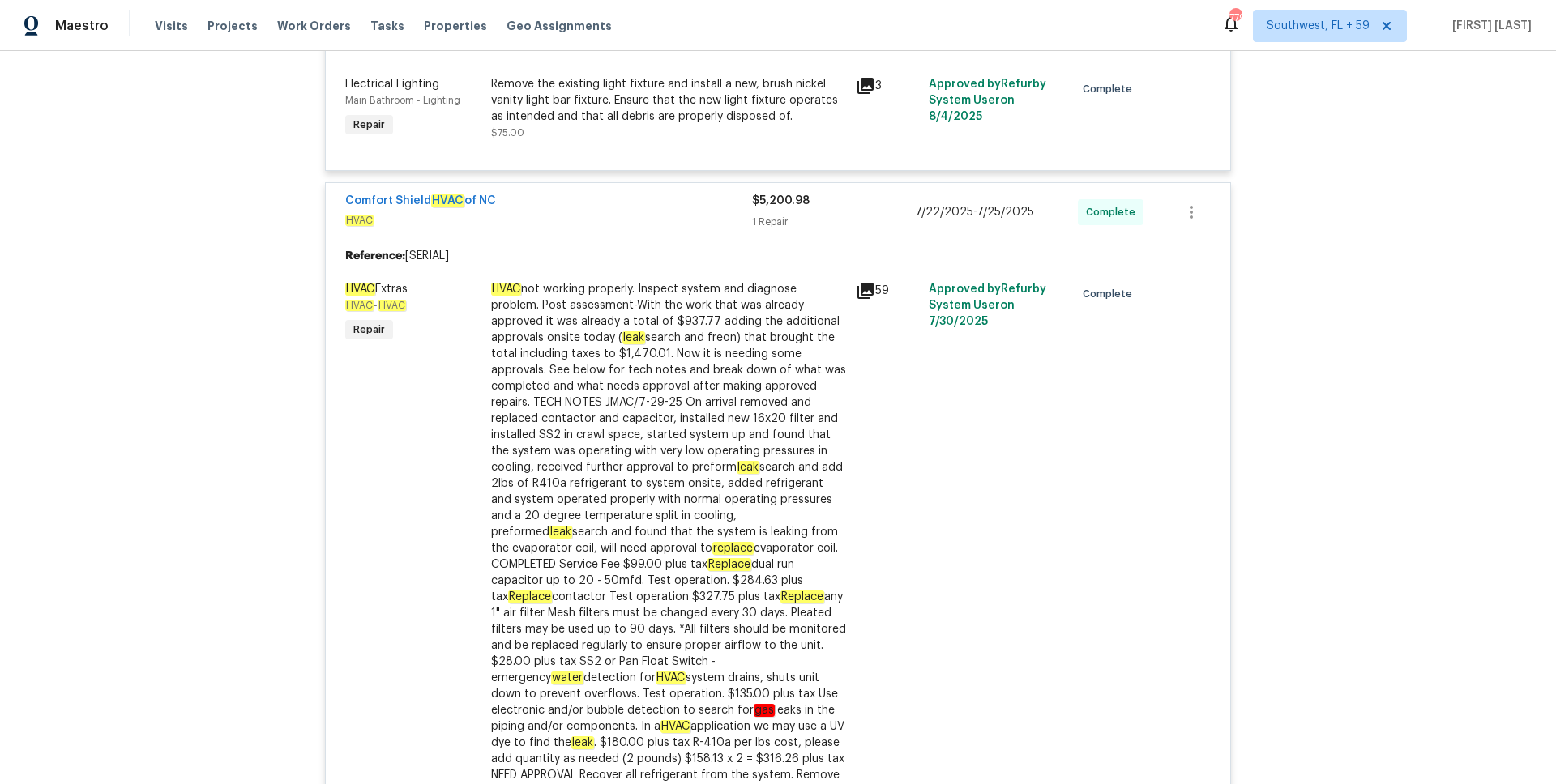 scroll, scrollTop: 3776, scrollLeft: 0, axis: vertical 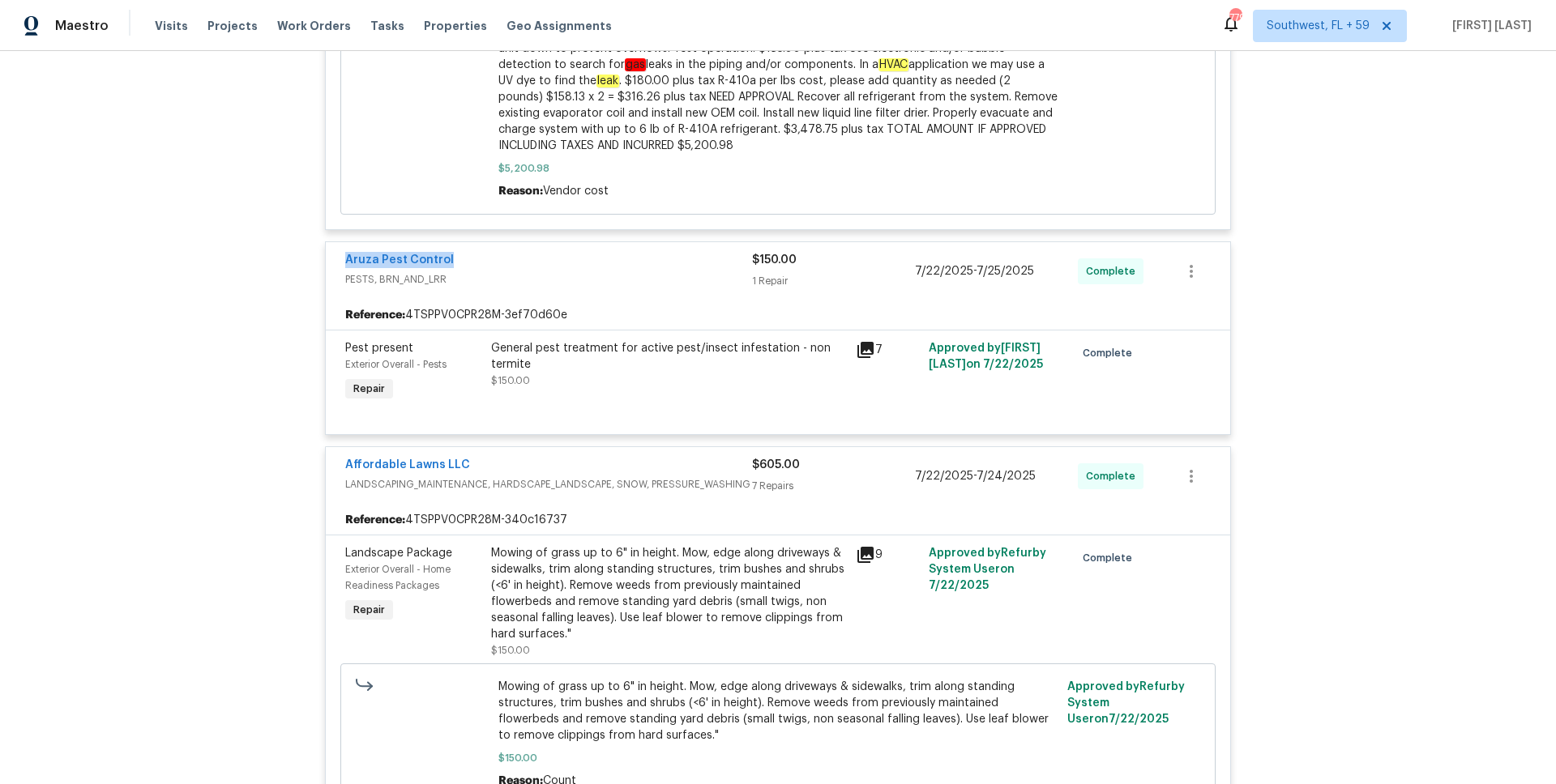 drag, startPoint x: 453, startPoint y: 261, endPoint x: 343, endPoint y: 262, distance: 110.00455 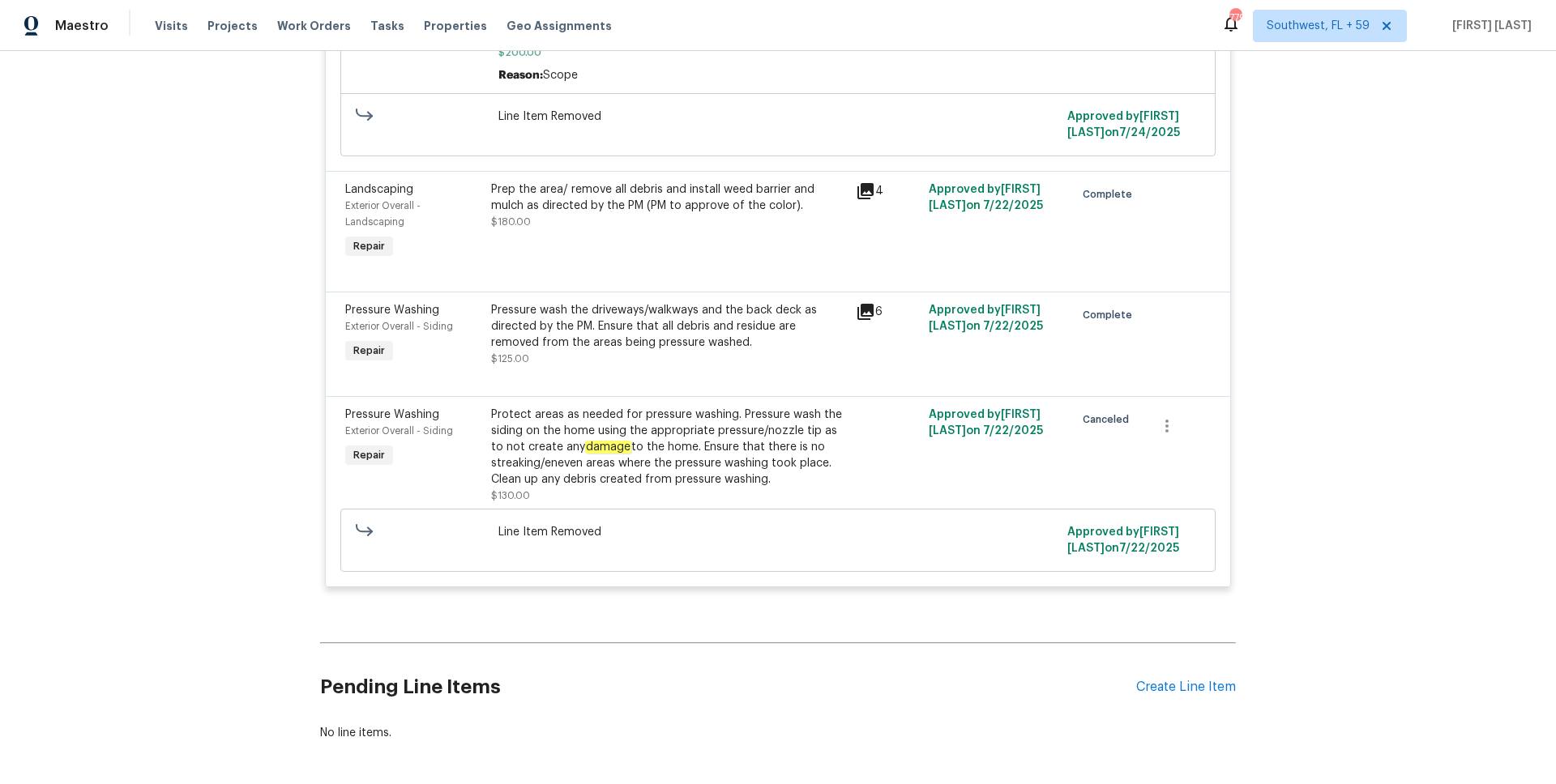 scroll, scrollTop: 6226, scrollLeft: 0, axis: vertical 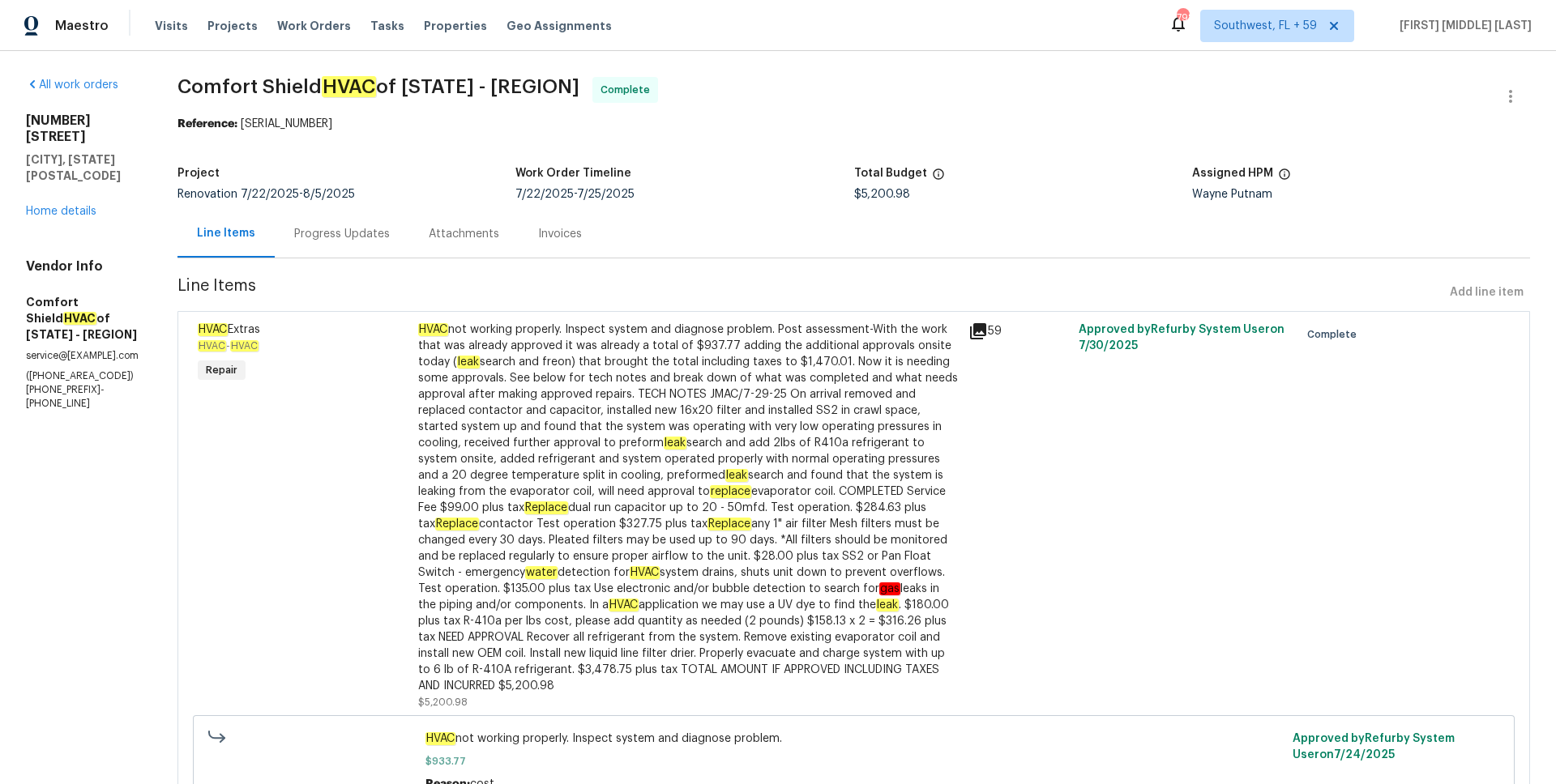 click on "Progress Updates" at bounding box center (342, 234) 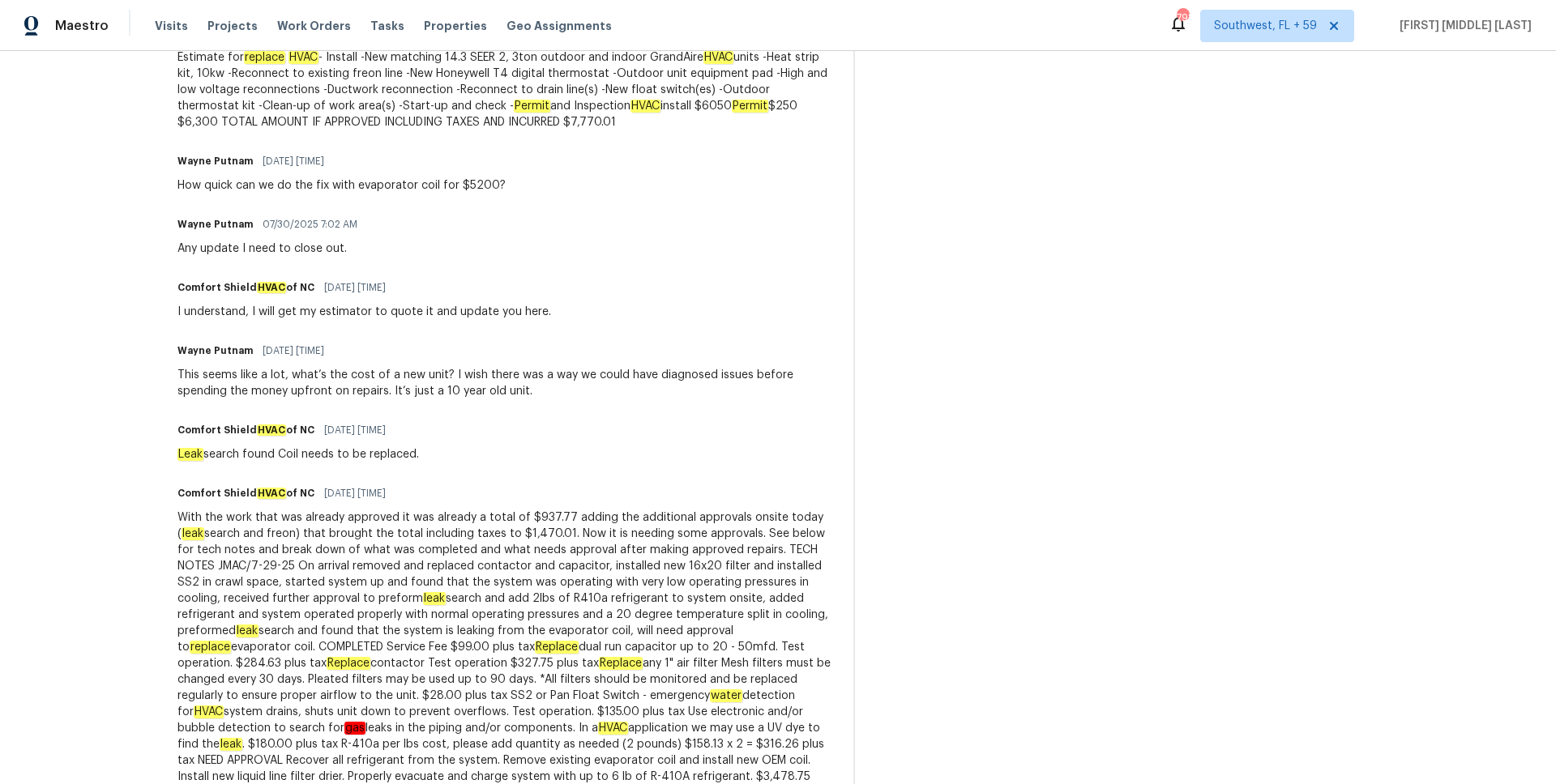 scroll, scrollTop: 958, scrollLeft: 0, axis: vertical 